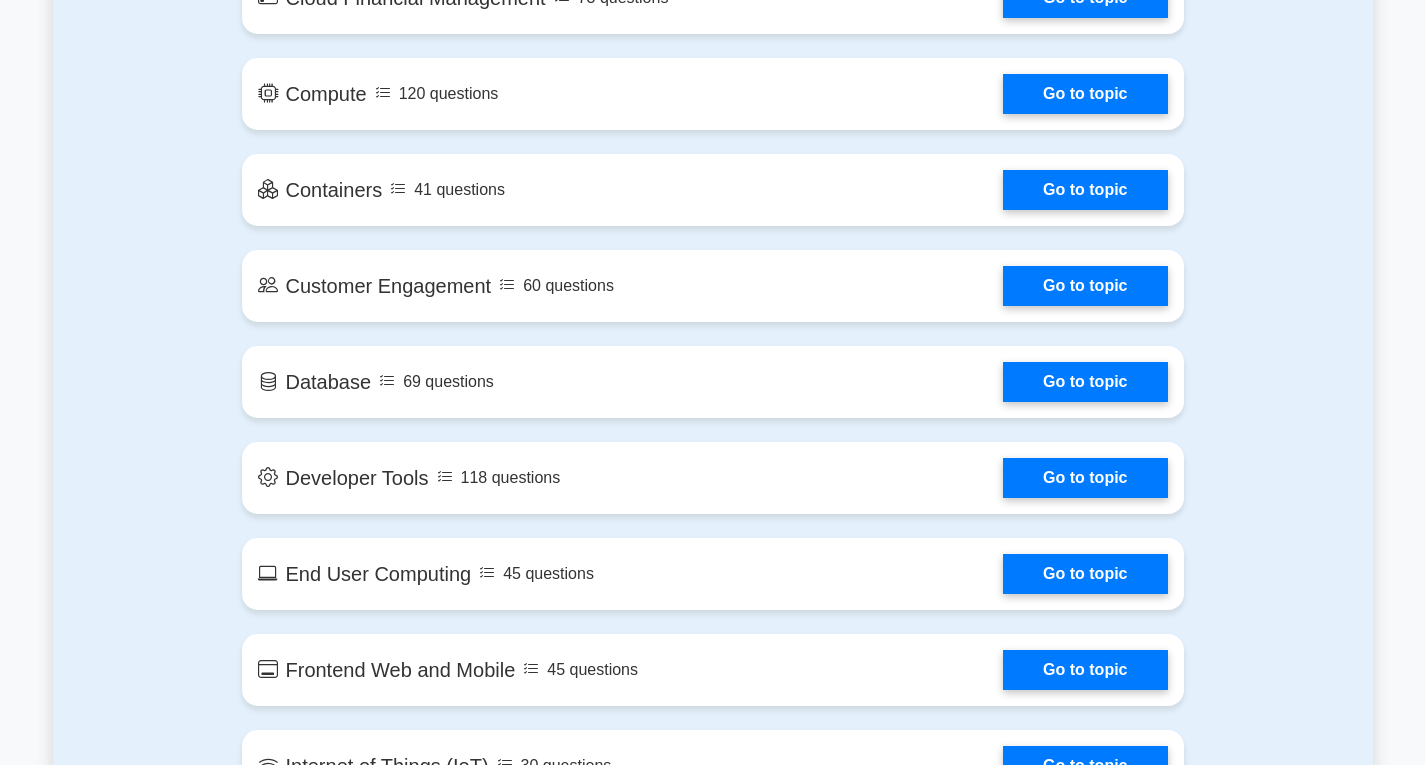 scroll, scrollTop: 0, scrollLeft: 0, axis: both 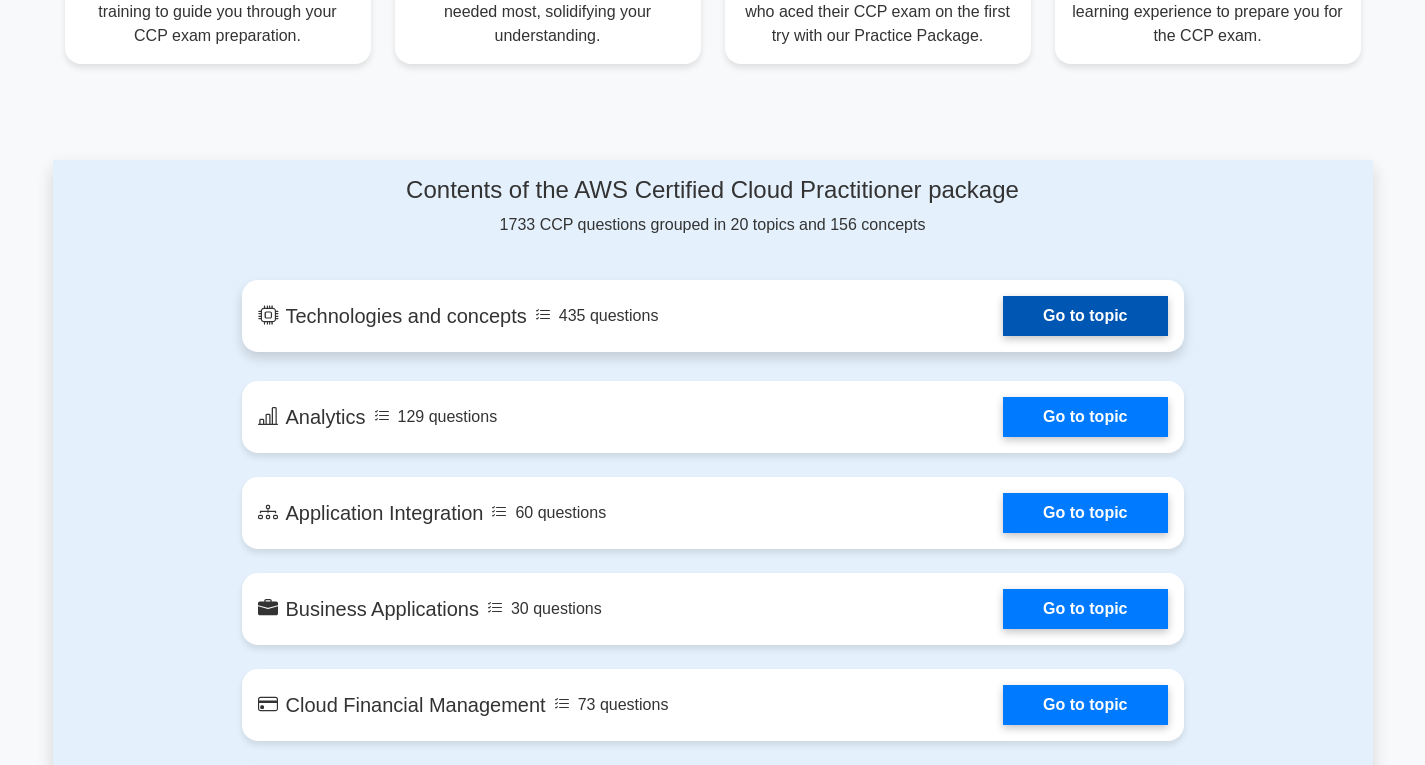 click on "Go to topic" at bounding box center [1085, 316] 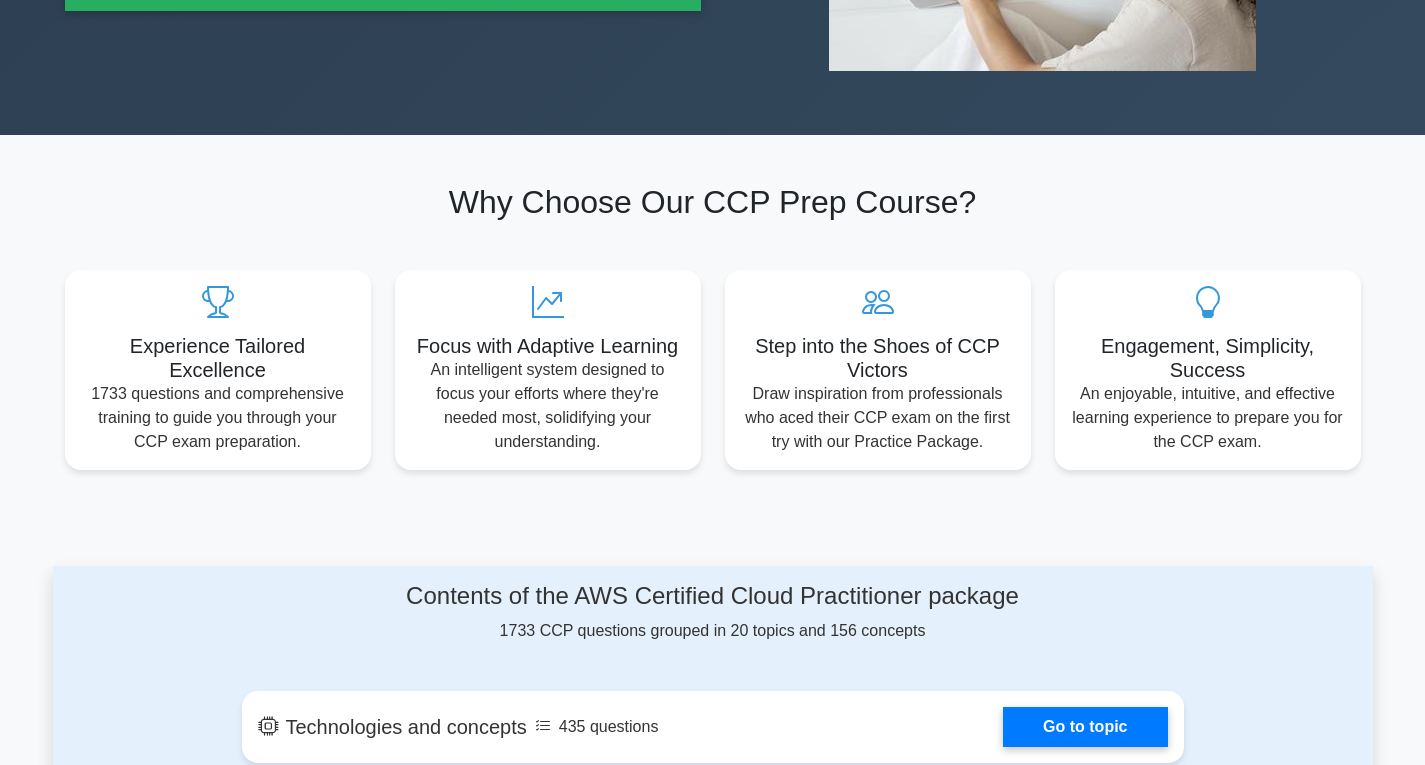 scroll, scrollTop: 200, scrollLeft: 0, axis: vertical 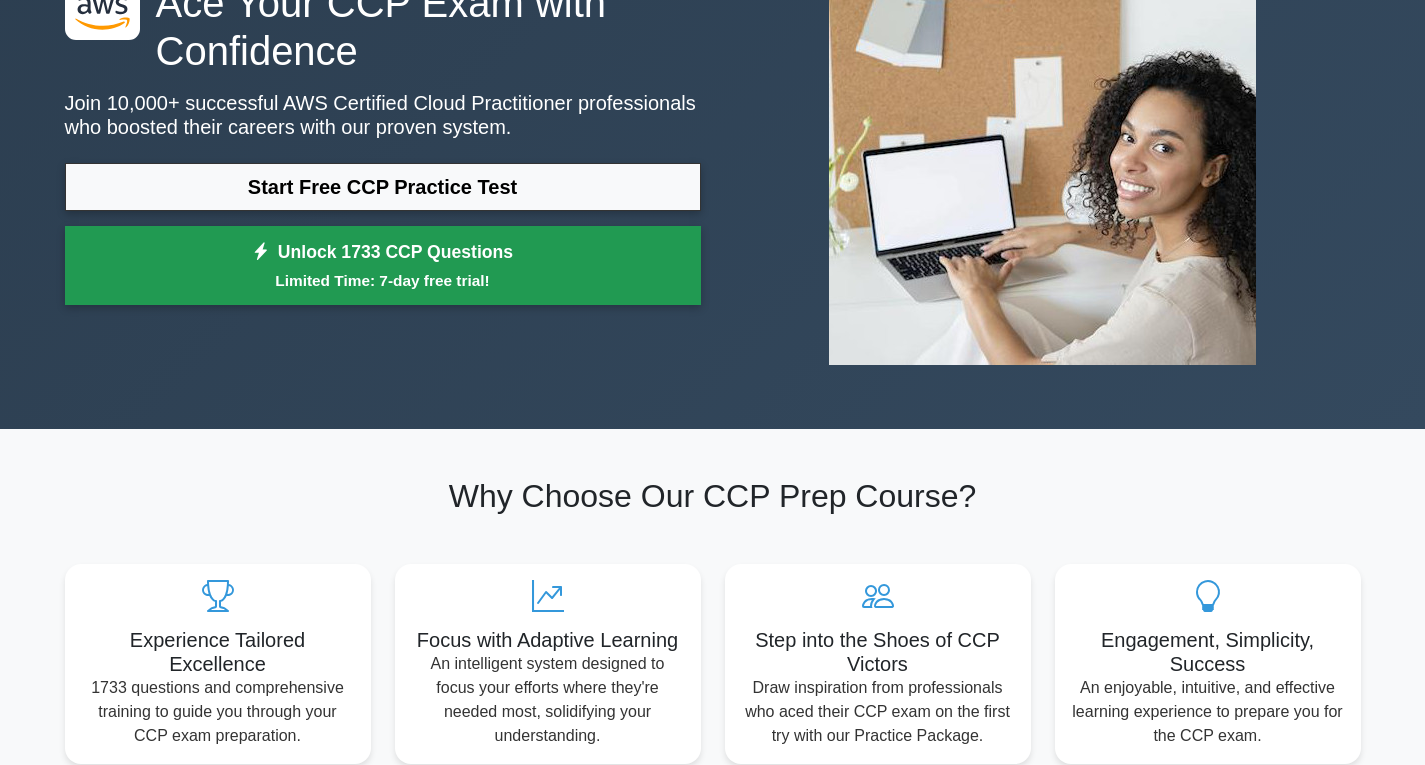 click on "Unlock 1733 CCP Questions
Limited Time: 7-day free trial!" at bounding box center (383, 266) 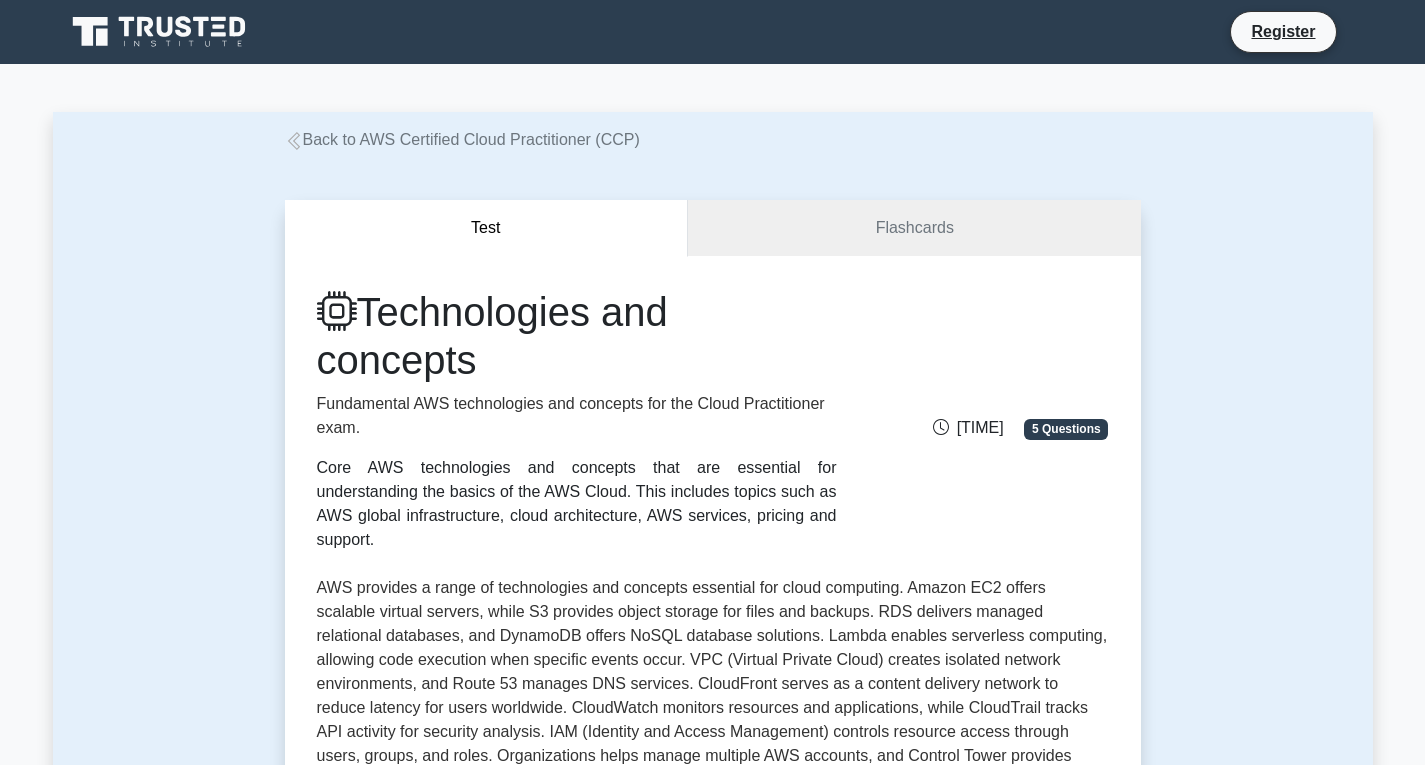 scroll, scrollTop: 0, scrollLeft: 0, axis: both 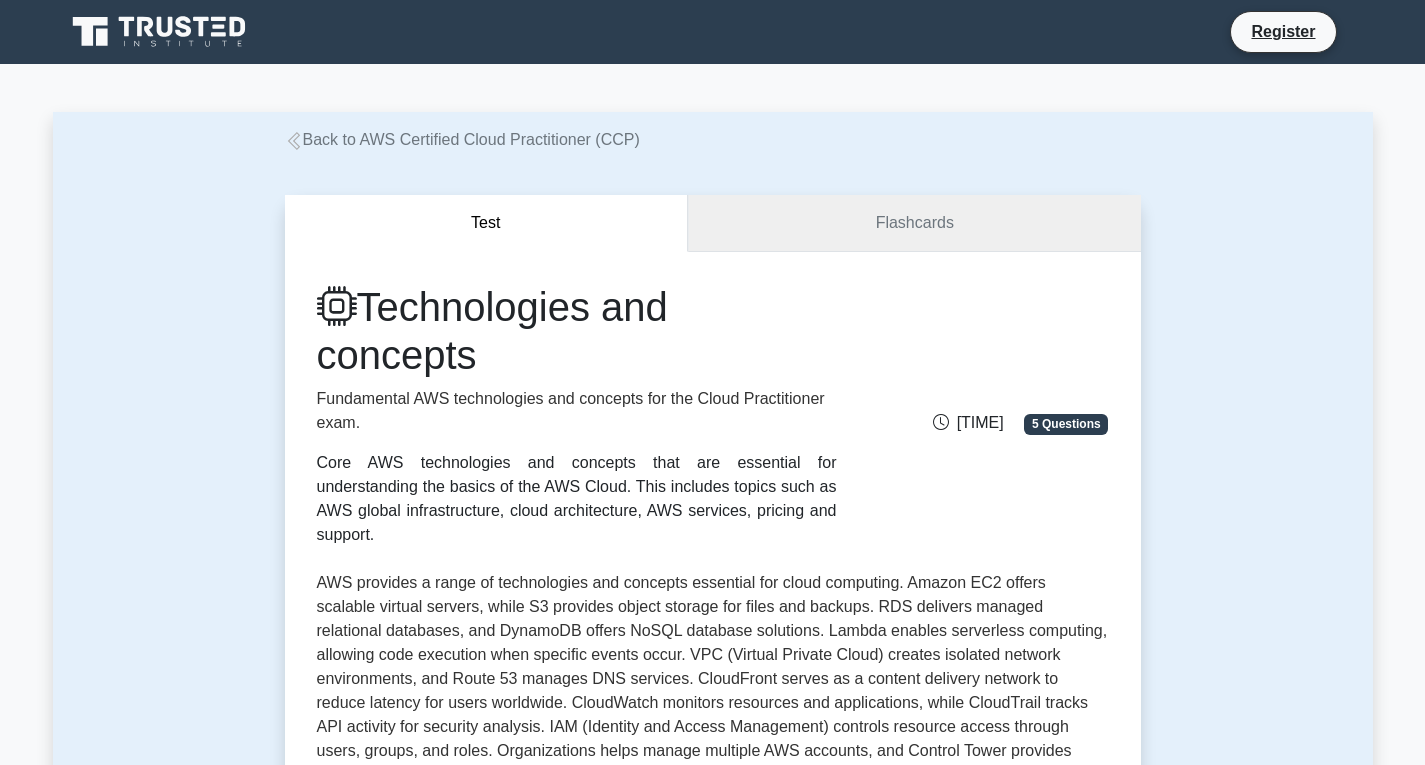 click on "Flashcards" at bounding box center (914, 223) 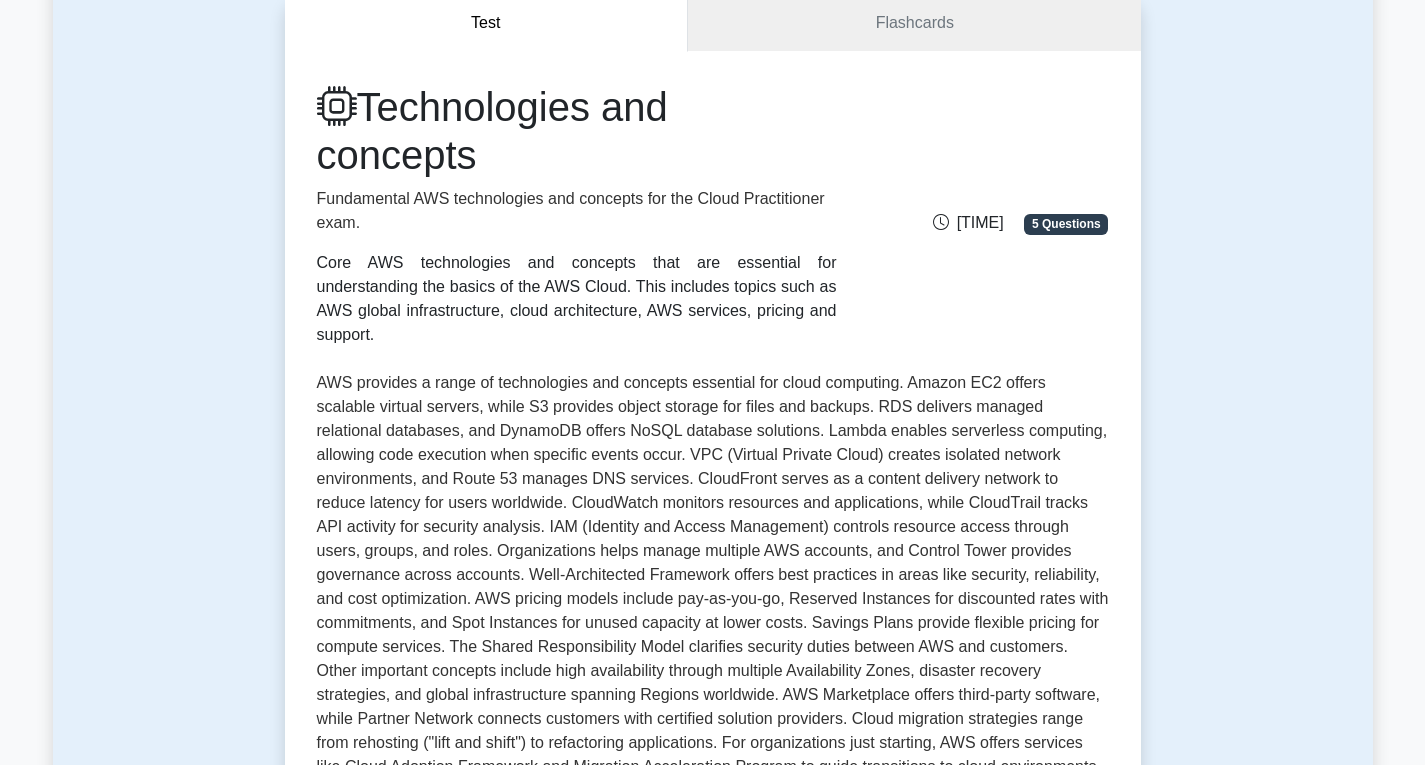 scroll, scrollTop: 600, scrollLeft: 0, axis: vertical 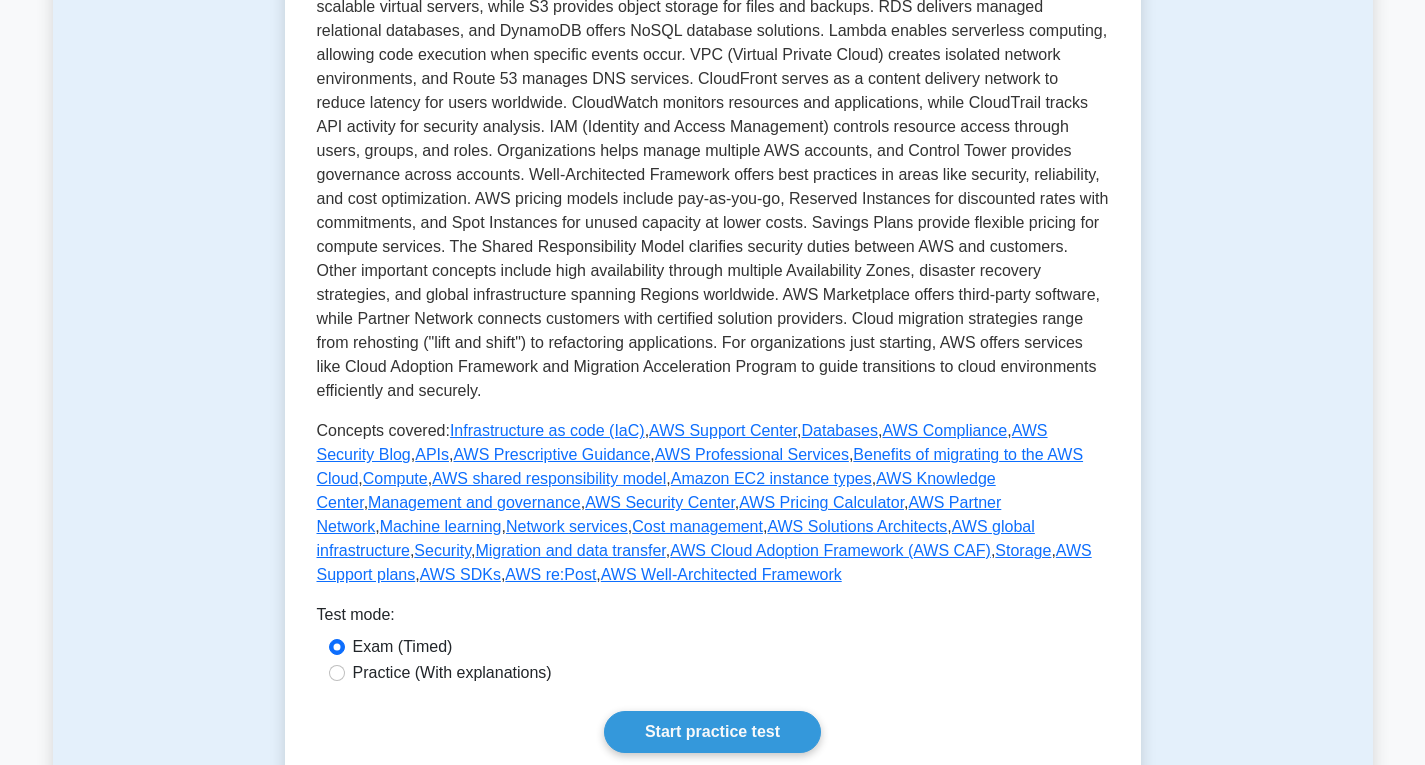 click on "Practice (With explanations)" at bounding box center [452, 673] 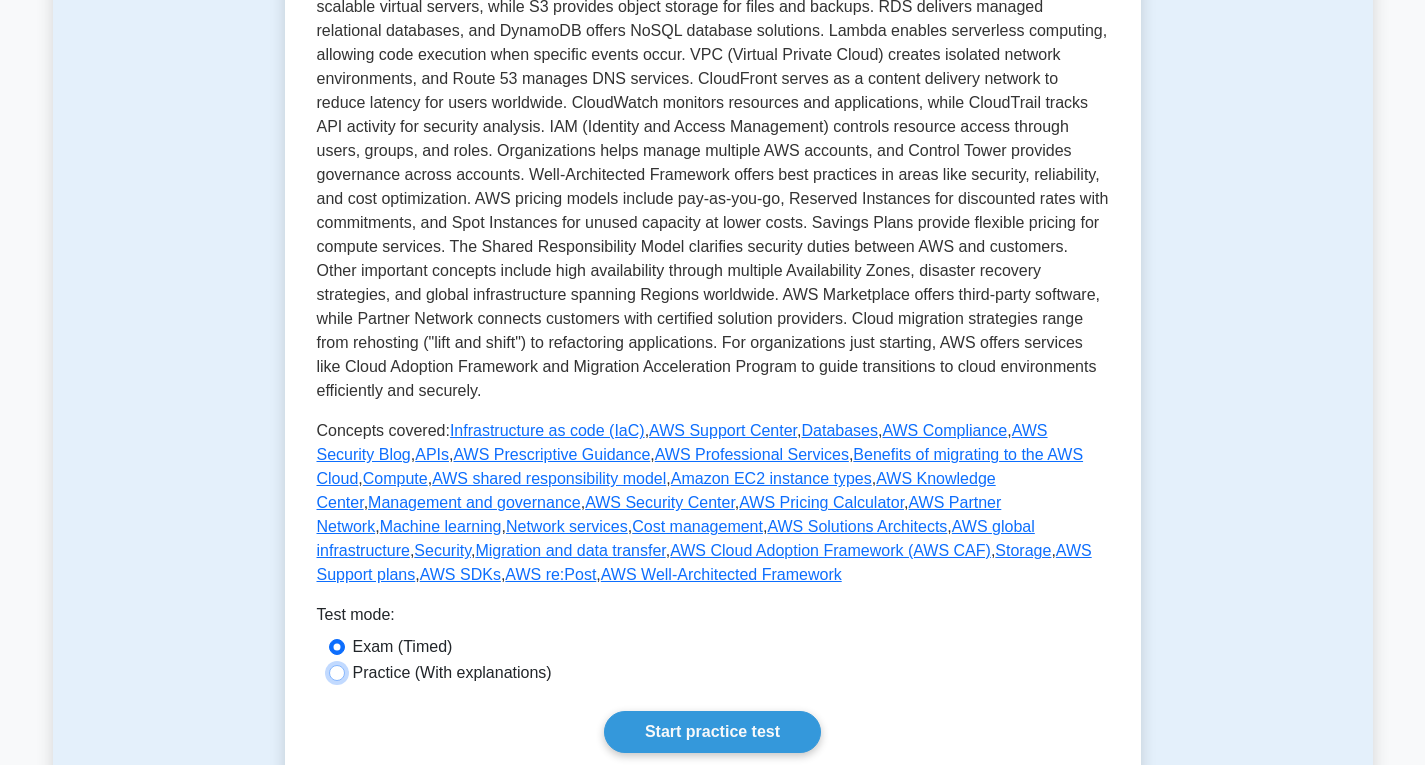 radio on "true" 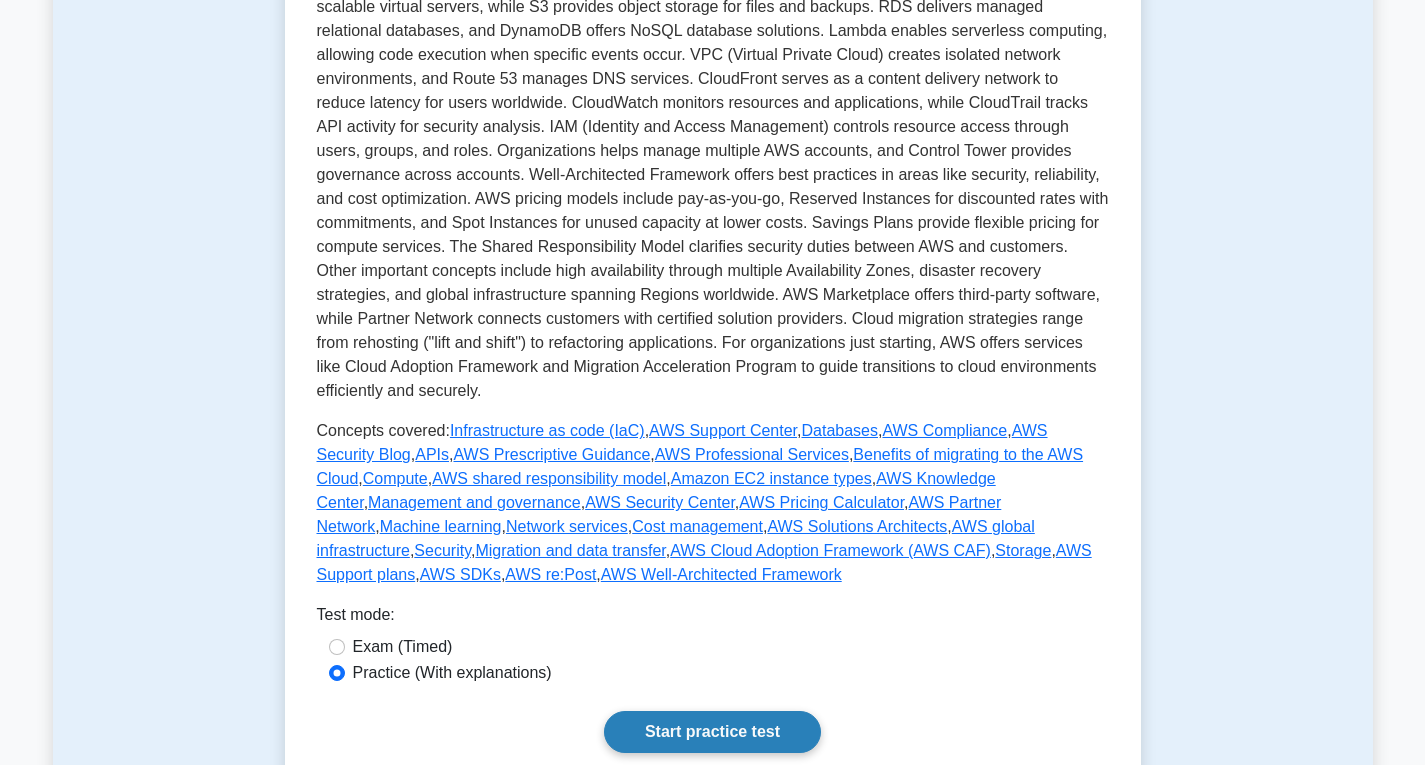 click on "Start practice test" at bounding box center (712, 732) 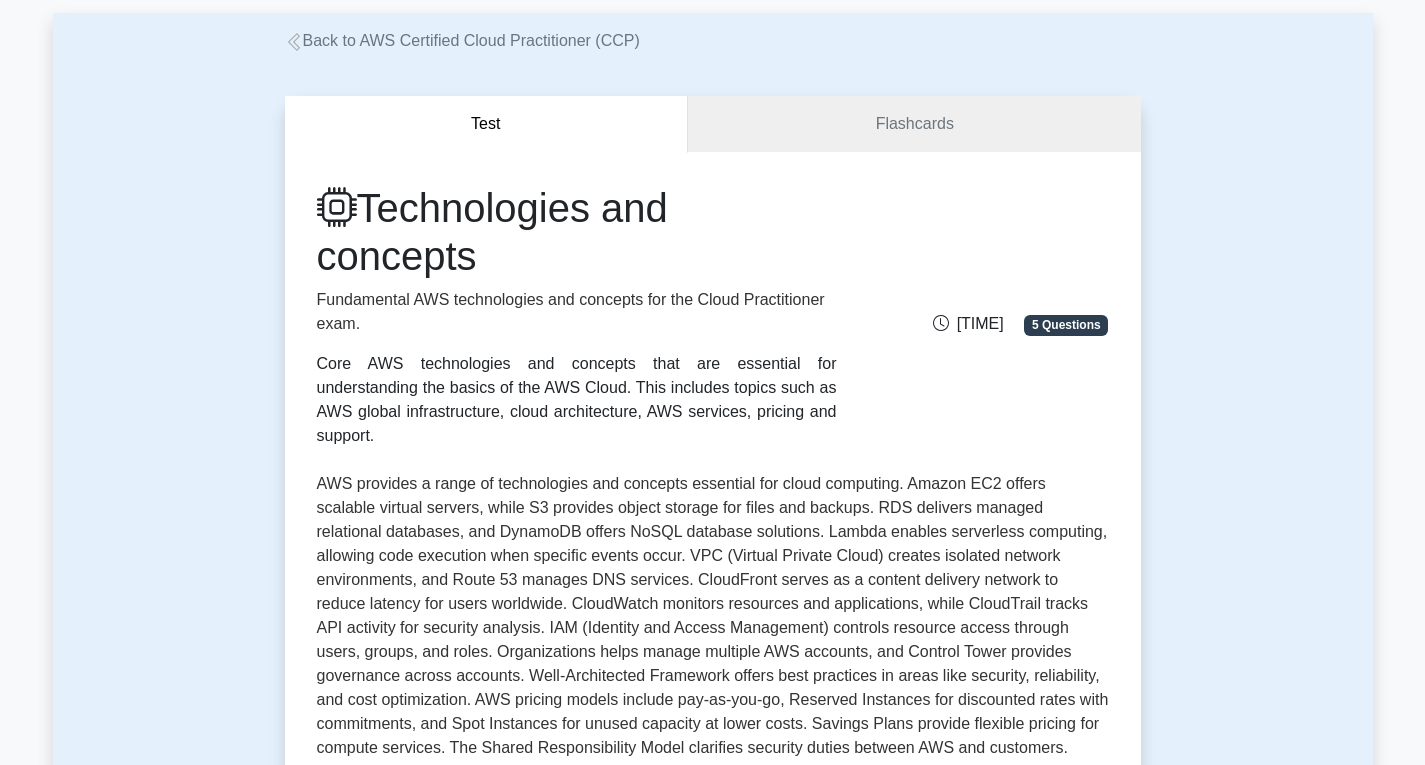scroll, scrollTop: 0, scrollLeft: 0, axis: both 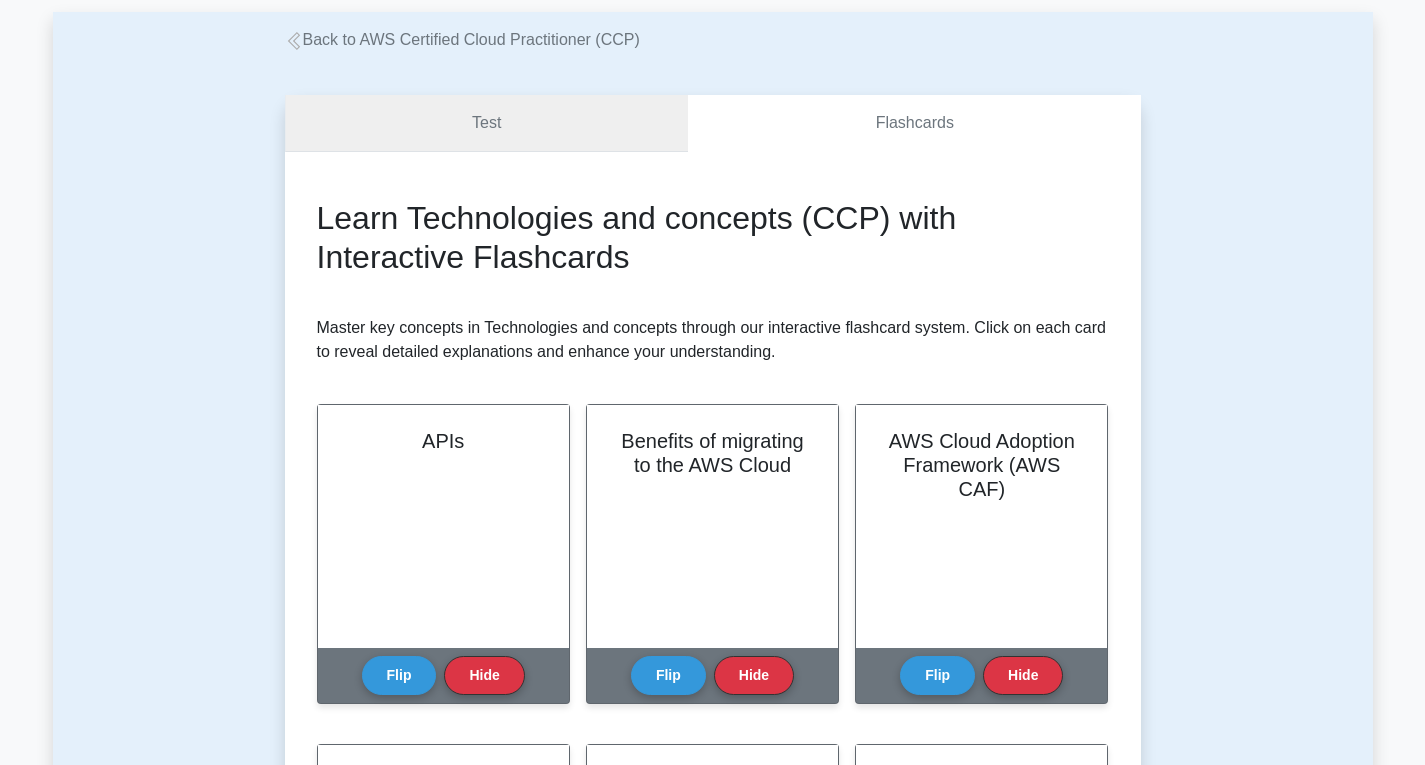 click on "Test" at bounding box center [487, 123] 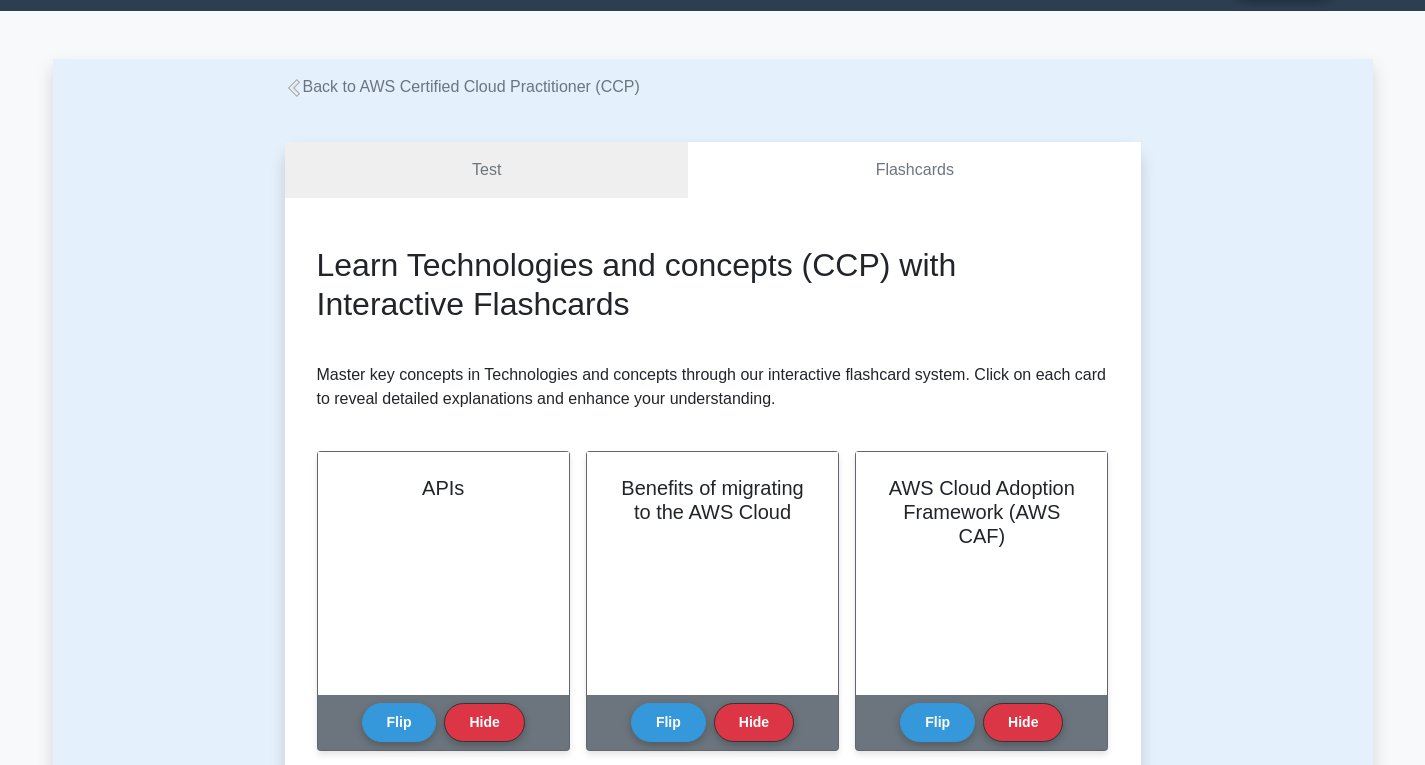 scroll, scrollTop: 0, scrollLeft: 0, axis: both 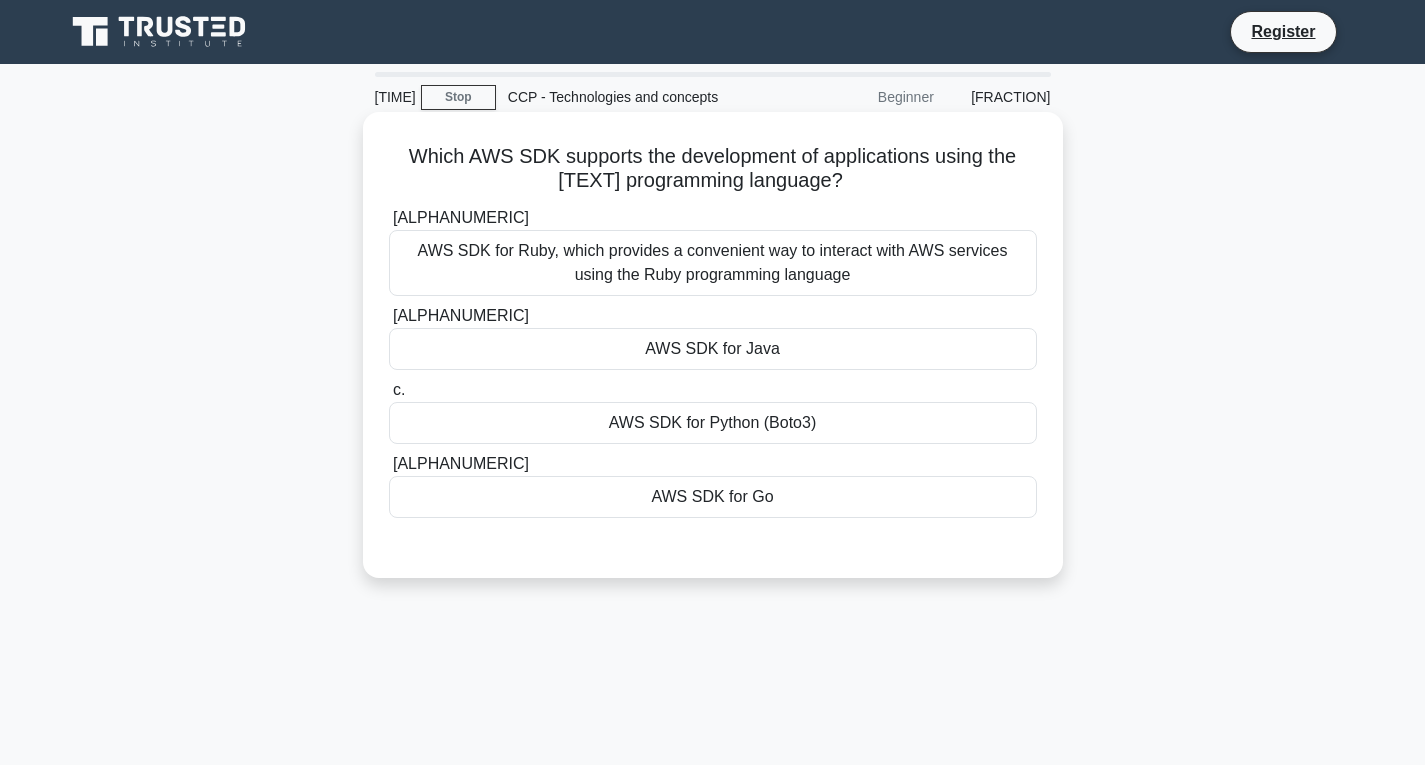click on "AWS SDK for Go" at bounding box center (713, 497) 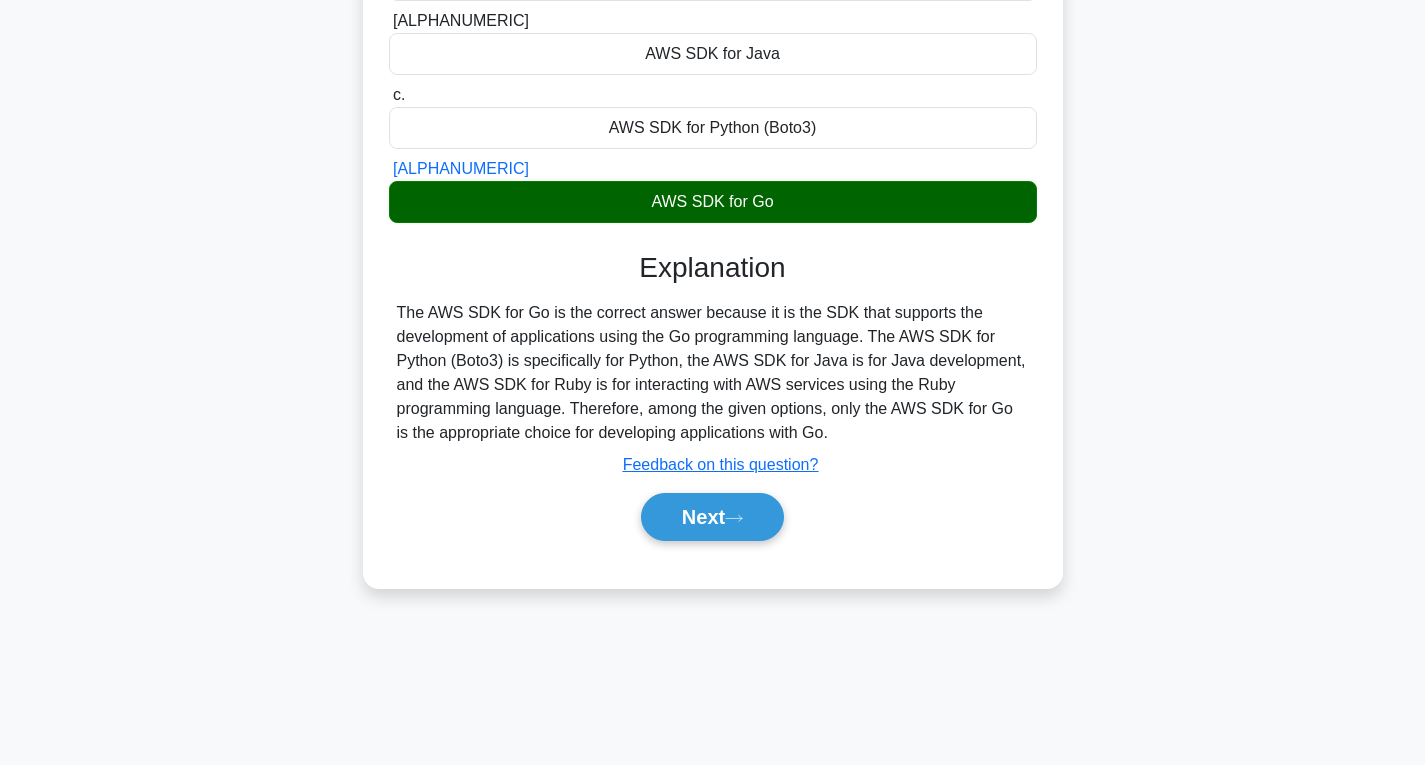 scroll, scrollTop: 300, scrollLeft: 0, axis: vertical 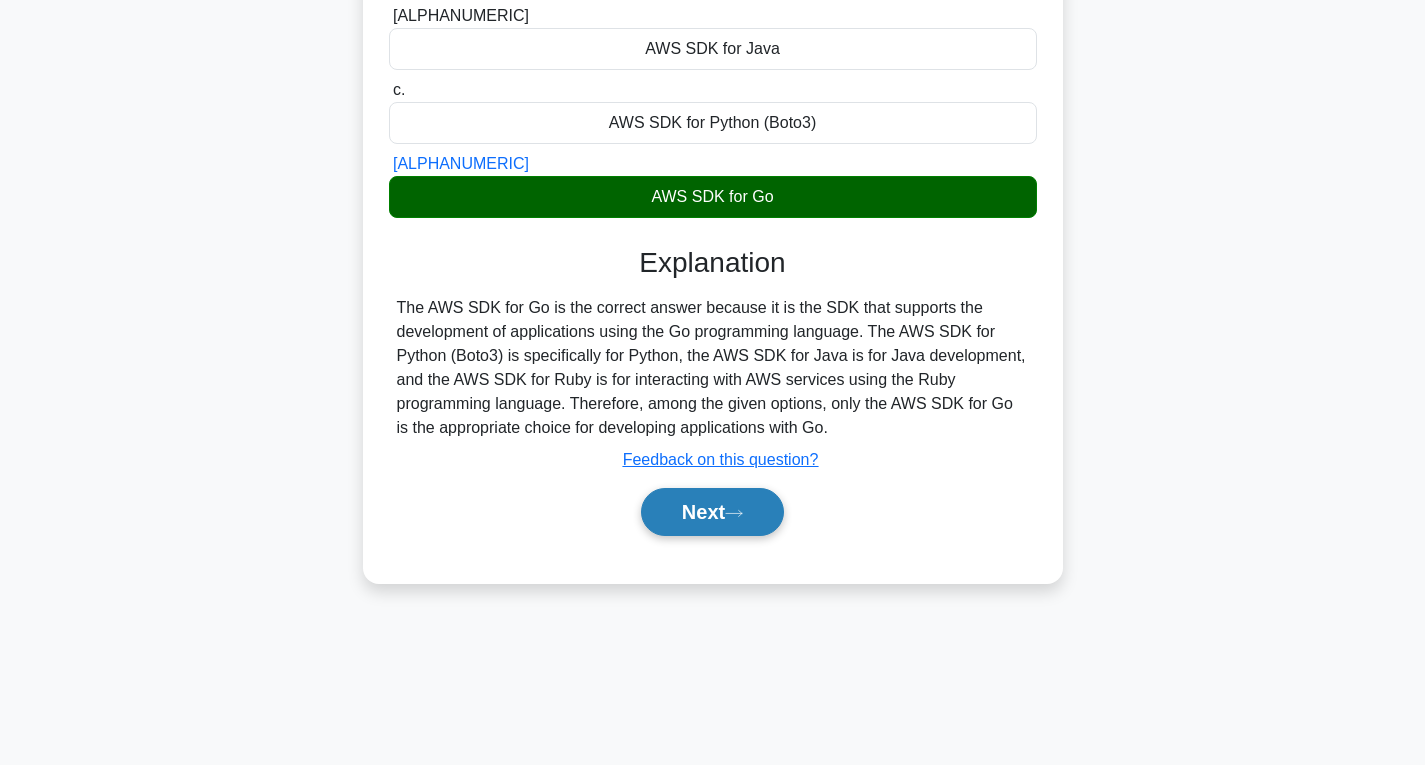 click on "Next" at bounding box center [712, 512] 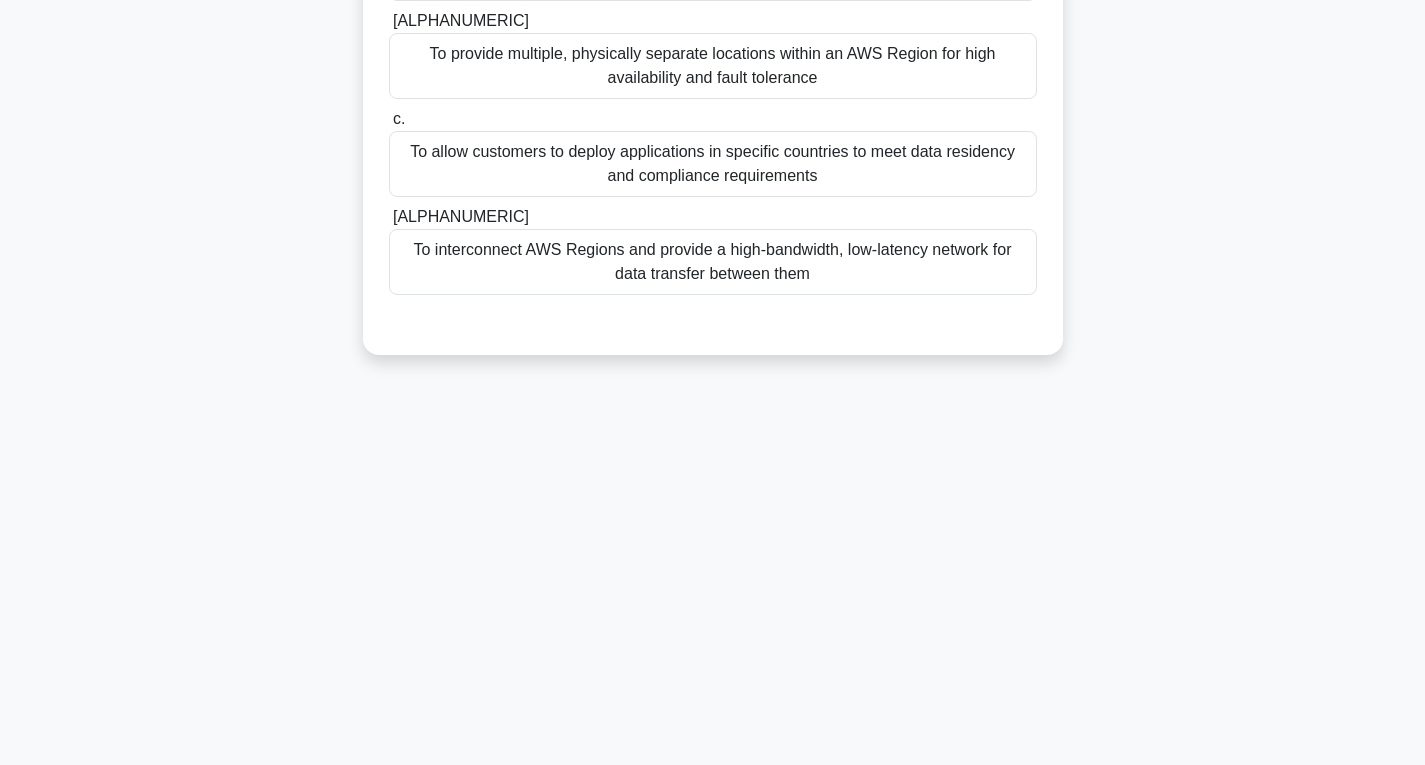 scroll, scrollTop: 0, scrollLeft: 0, axis: both 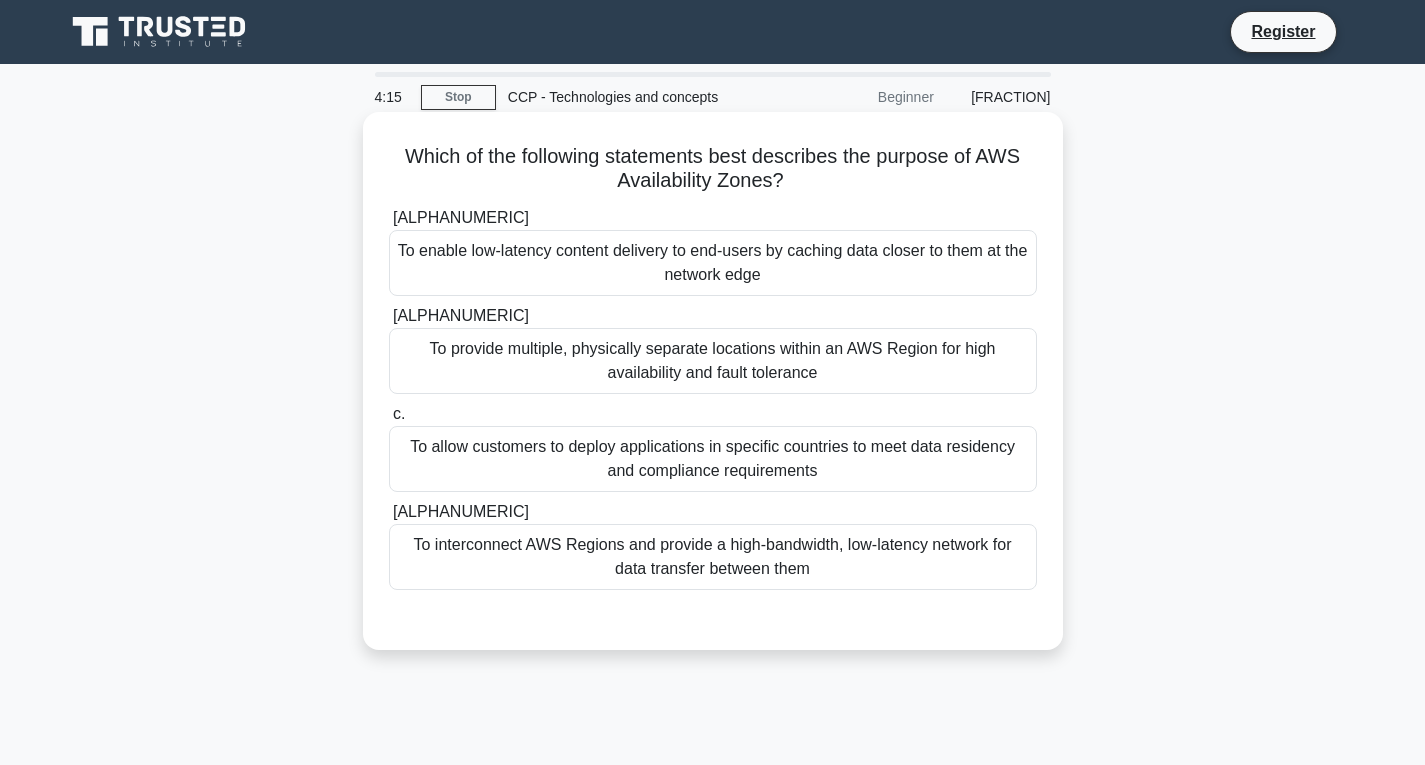 click on "To provide multiple, physically separate locations within an AWS Region for high availability and fault tolerance" at bounding box center [713, 361] 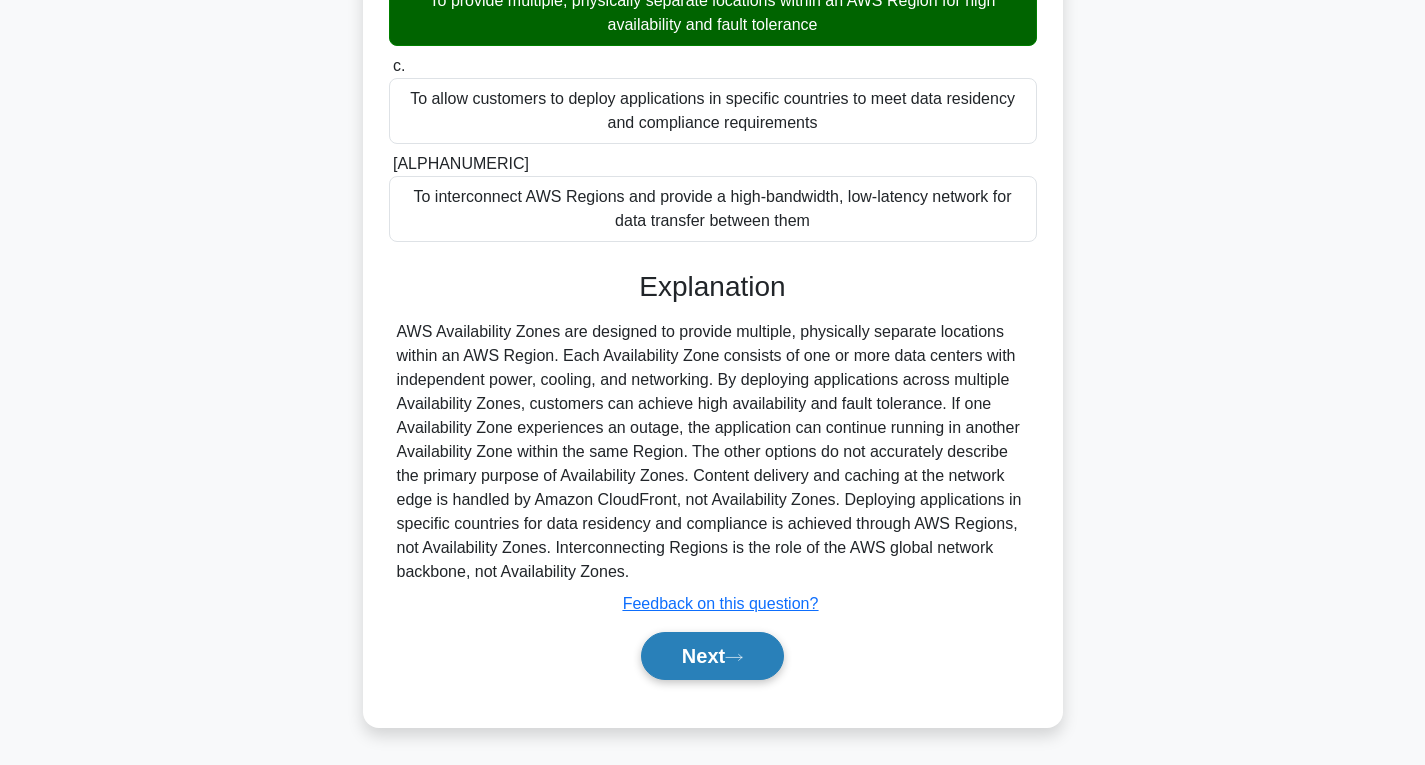 click on "Next" at bounding box center (712, 656) 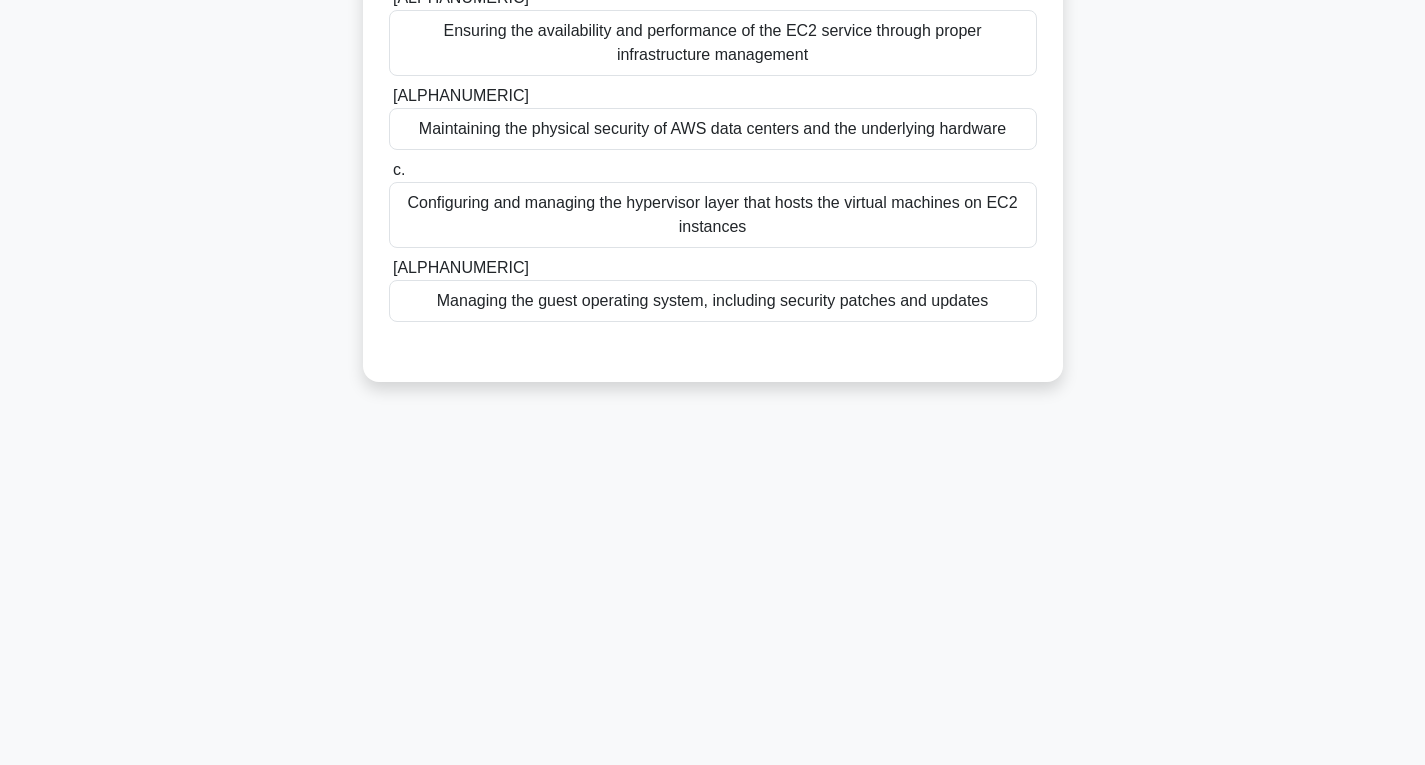 scroll, scrollTop: 15, scrollLeft: 0, axis: vertical 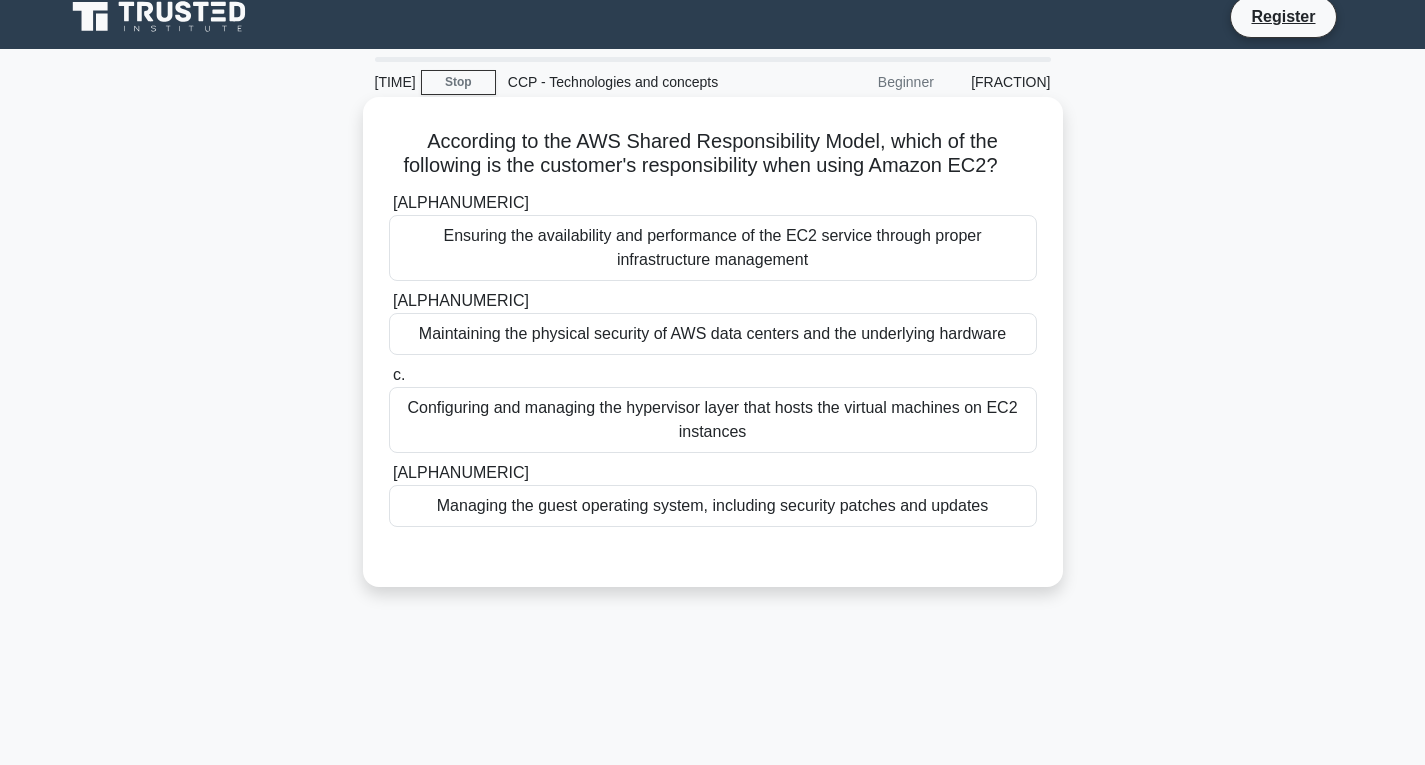 click on "Managing the guest operating system, including security patches and updates" at bounding box center [713, 506] 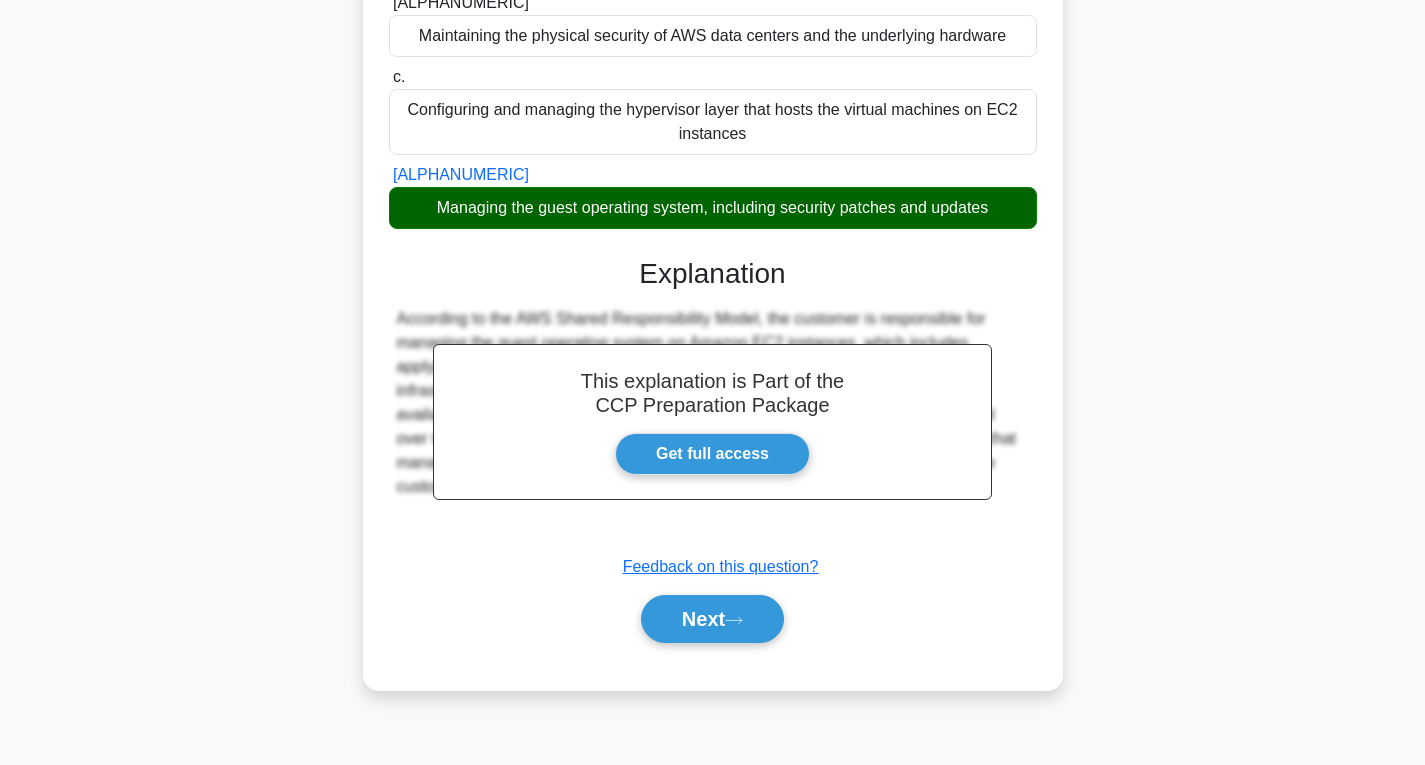 scroll, scrollTop: 315, scrollLeft: 0, axis: vertical 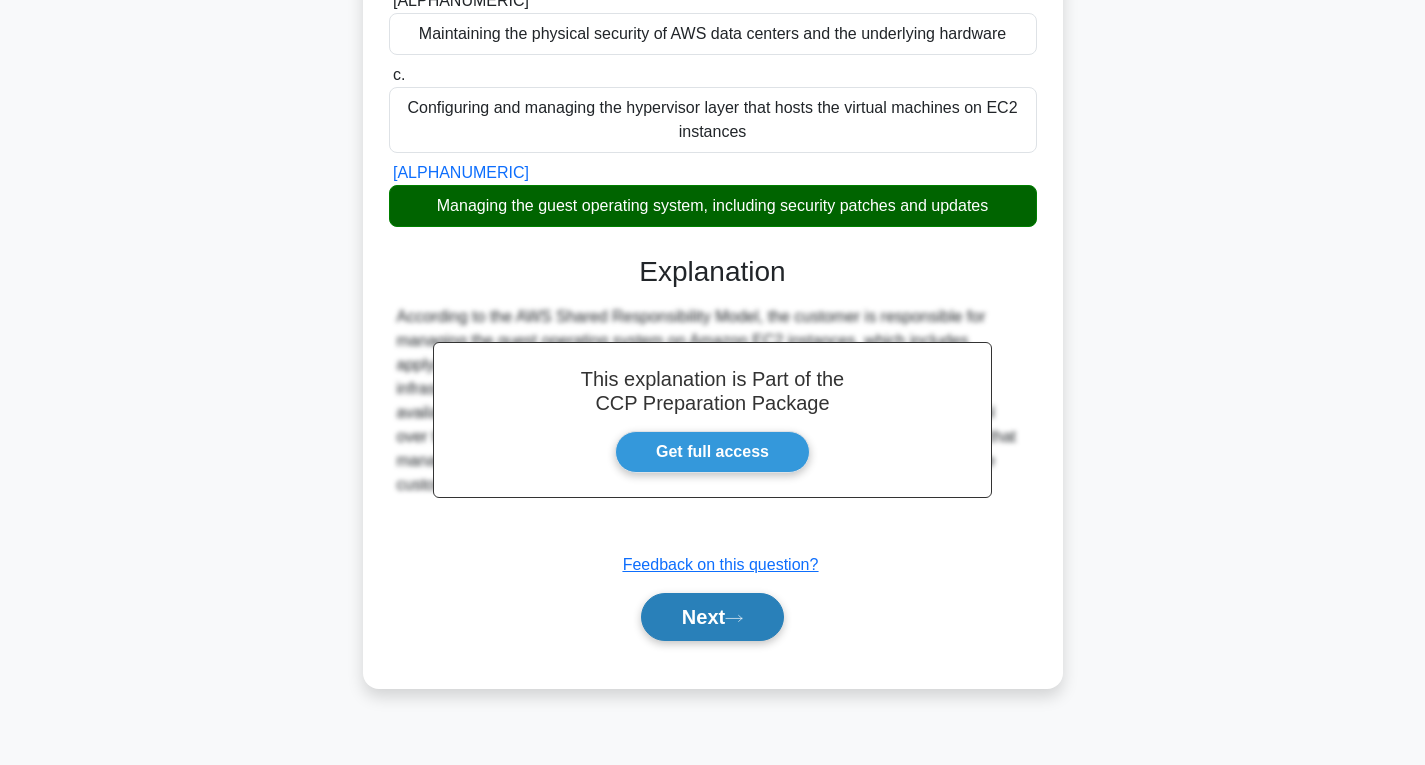 click on "Next" at bounding box center [712, 617] 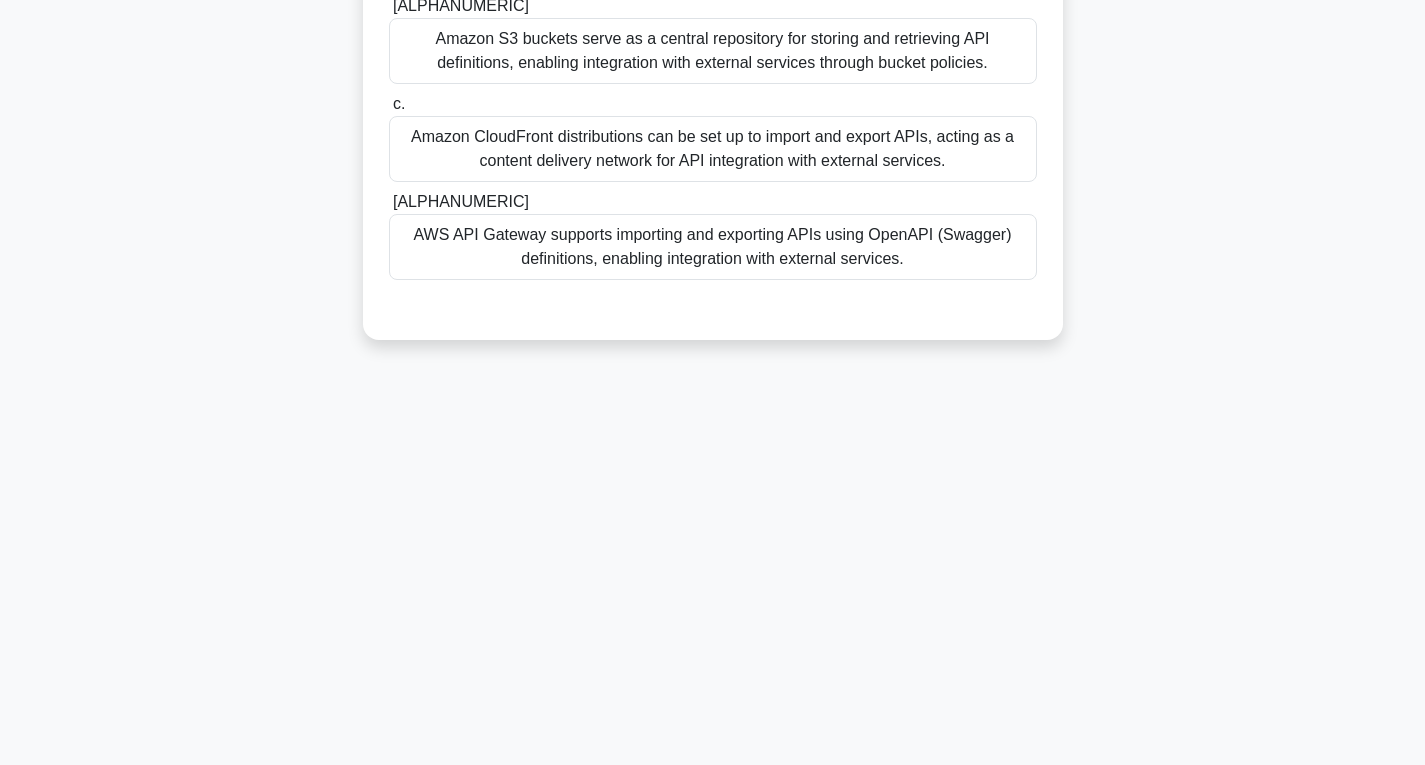 scroll, scrollTop: 15, scrollLeft: 0, axis: vertical 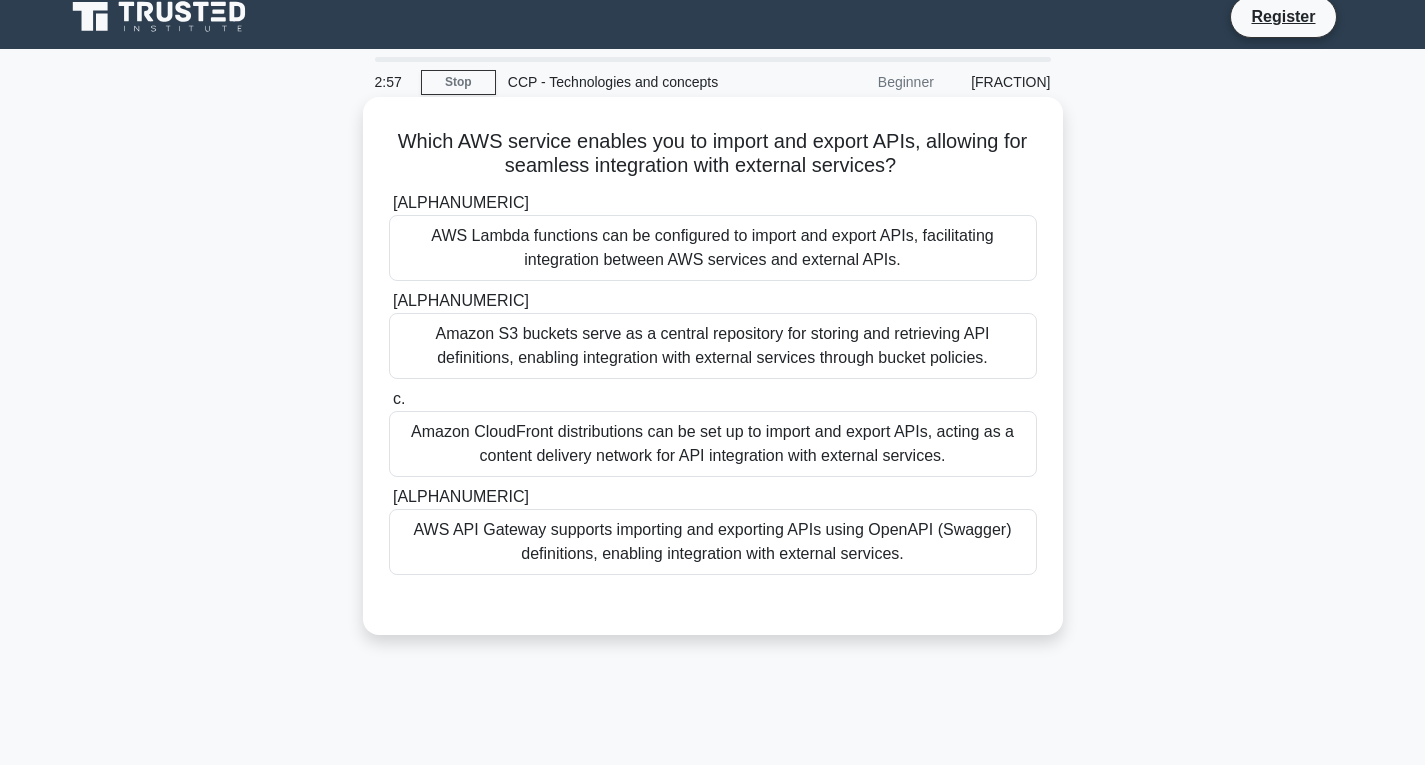 click on "AWS API Gateway supports importing and exporting APIs using OpenAPI (Swagger) definitions, enabling integration with external services." at bounding box center (713, 542) 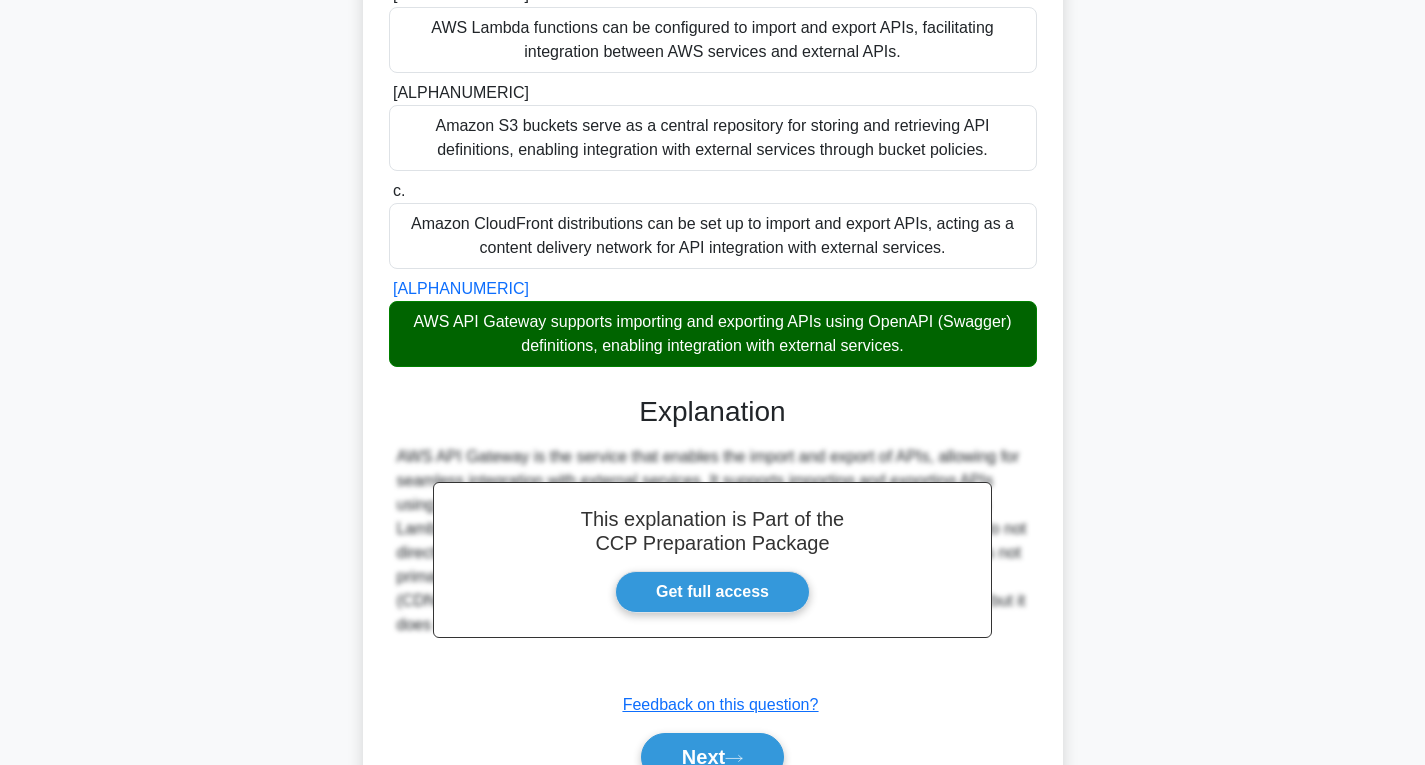 scroll, scrollTop: 315, scrollLeft: 0, axis: vertical 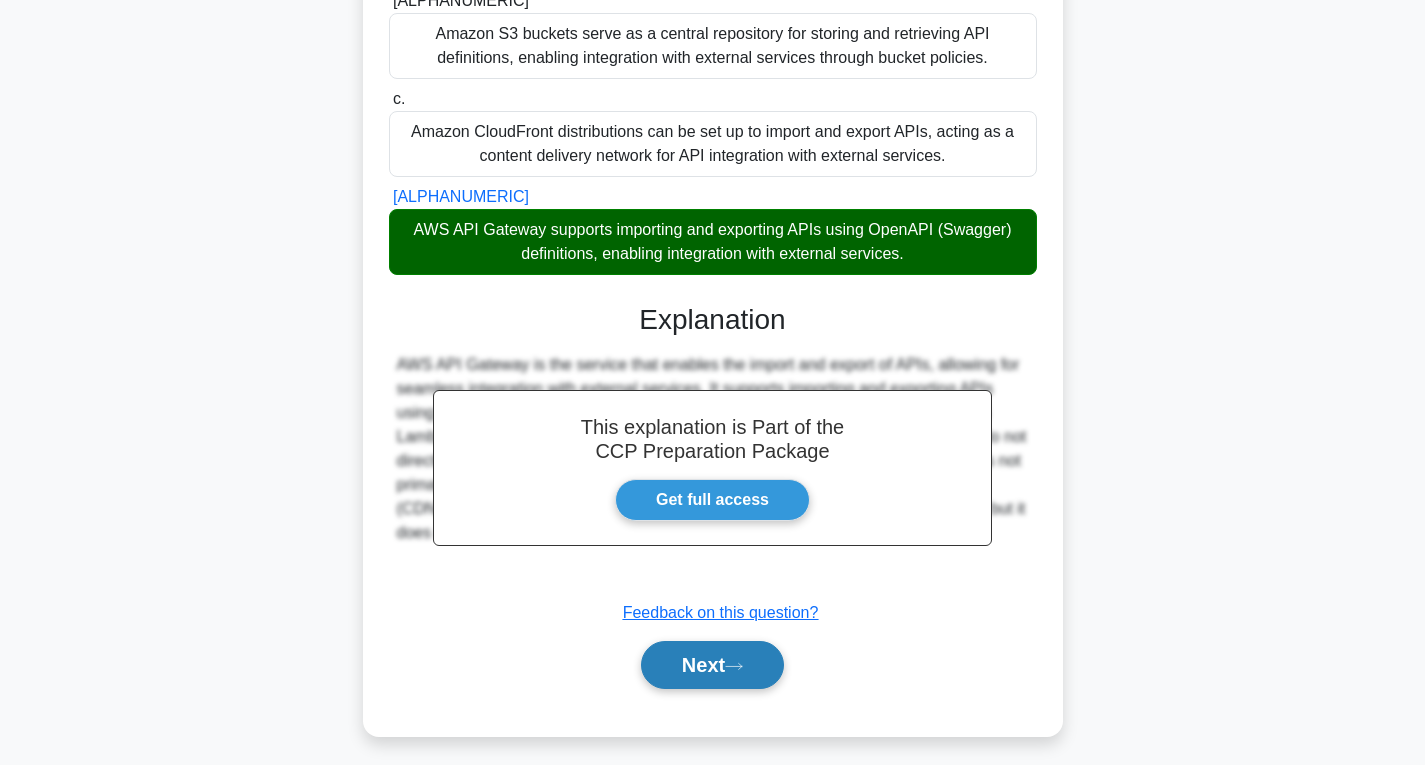 click on "Next" at bounding box center (712, 665) 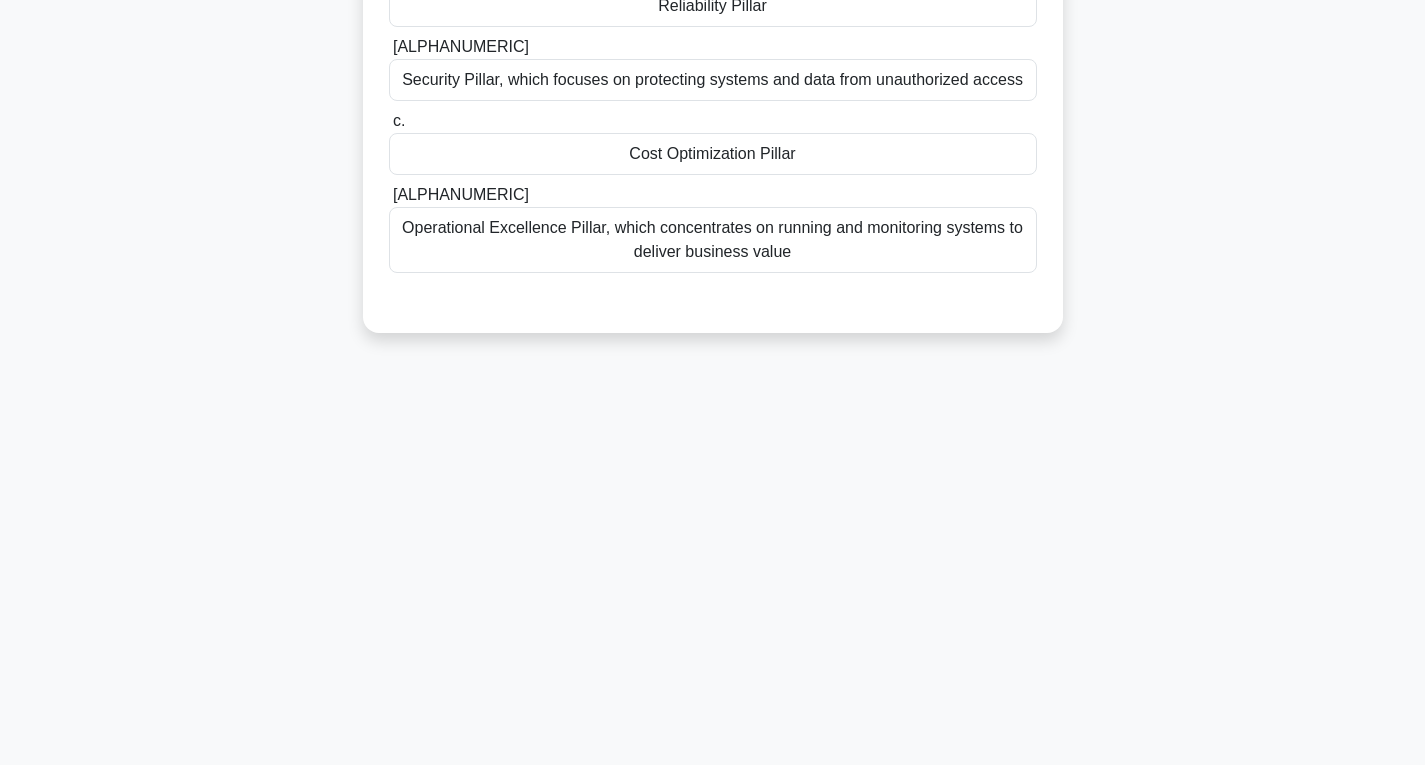 scroll, scrollTop: 15, scrollLeft: 0, axis: vertical 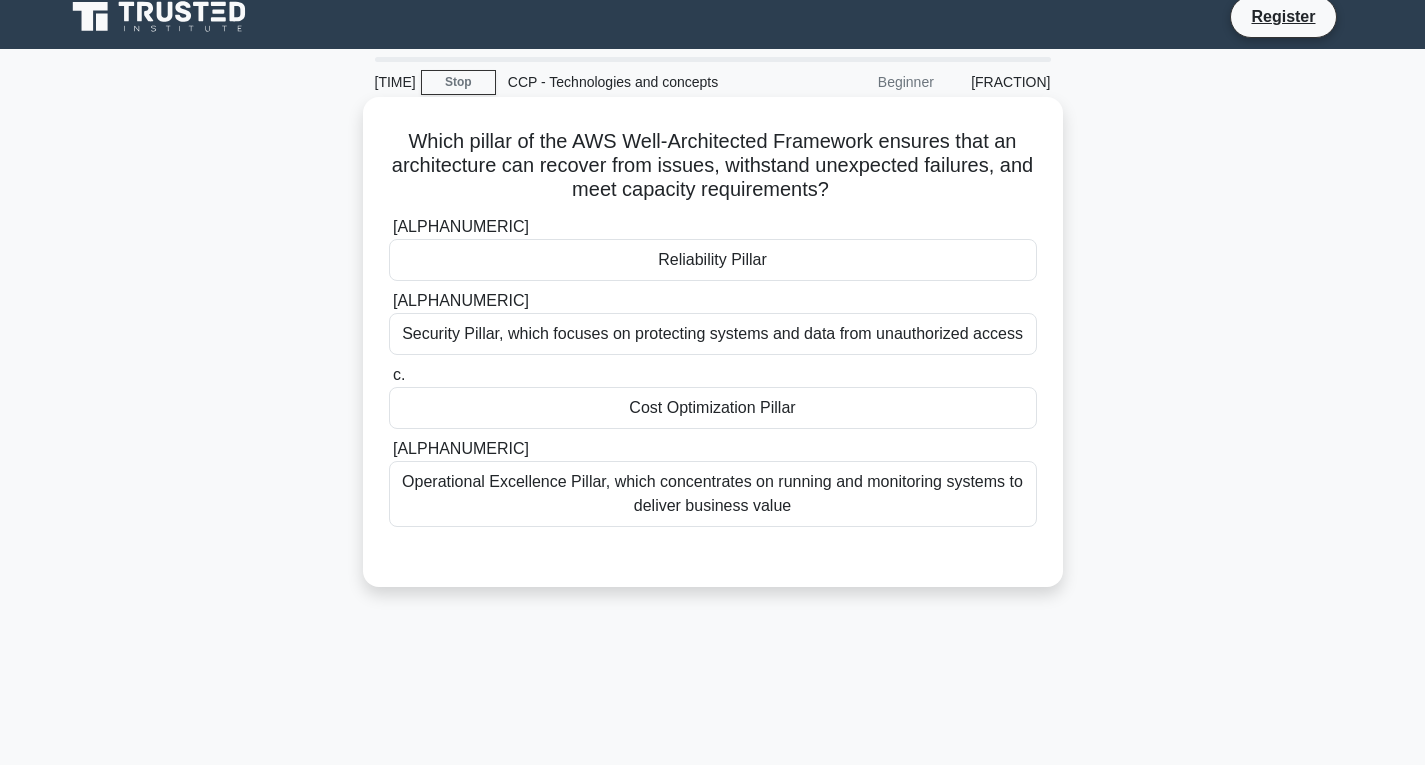 click on "Reliability Pillar" at bounding box center [713, 260] 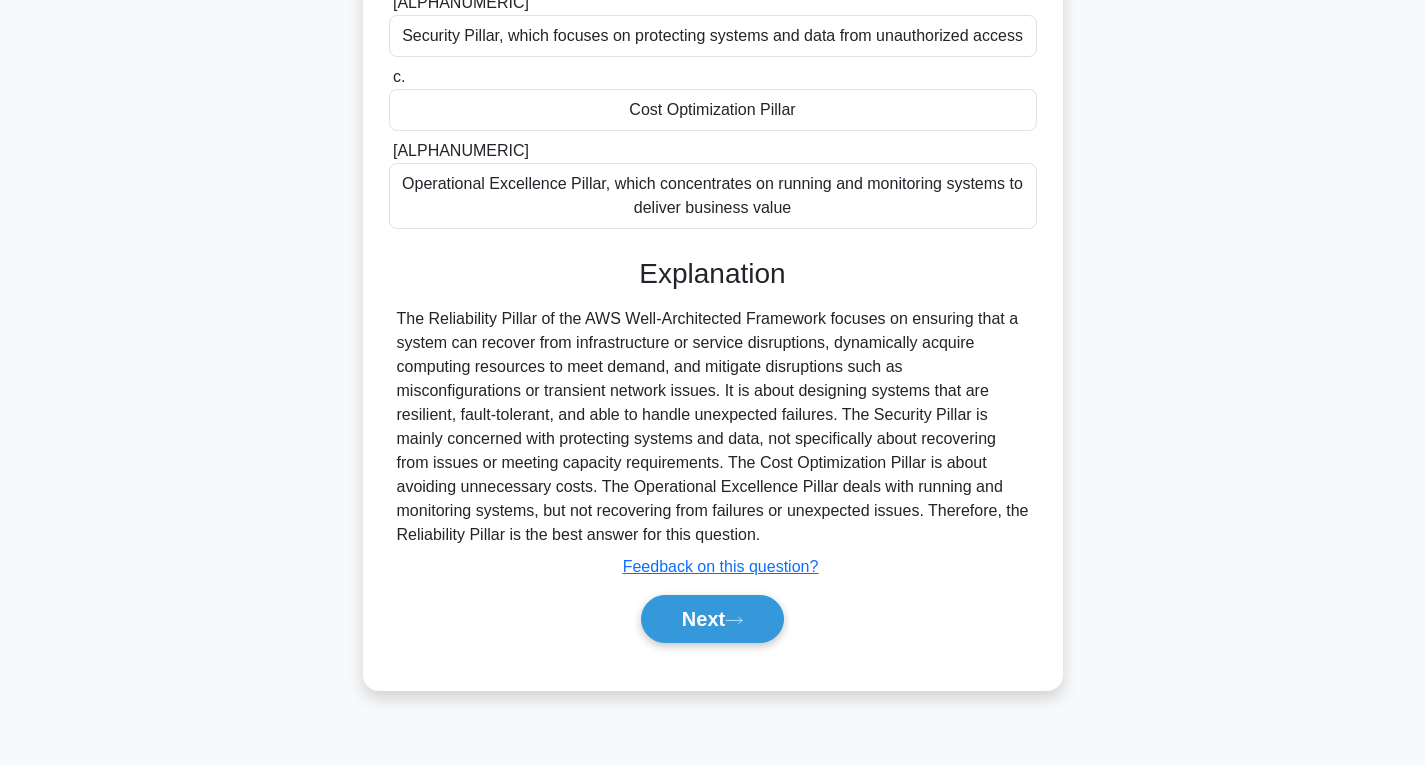 scroll, scrollTop: 315, scrollLeft: 0, axis: vertical 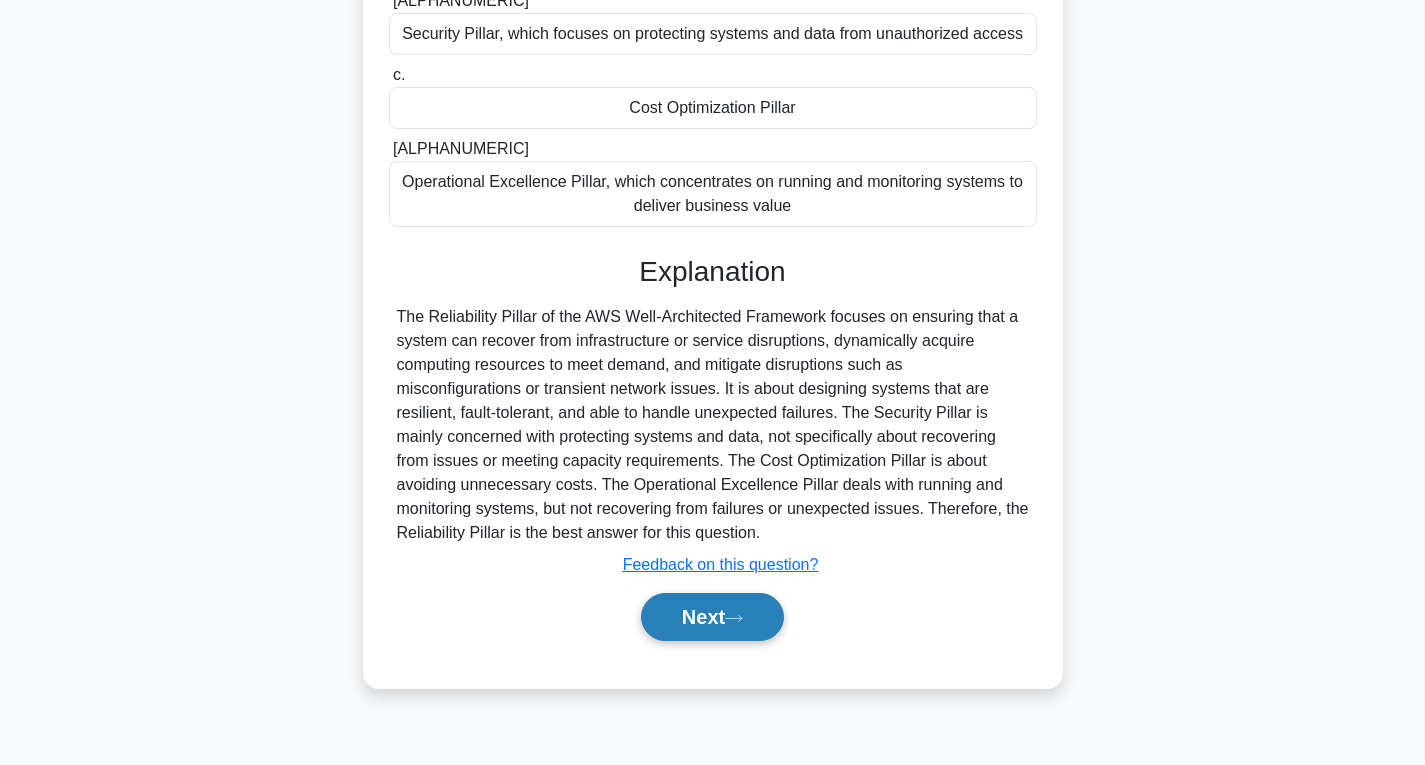 click on "Next" at bounding box center (712, 617) 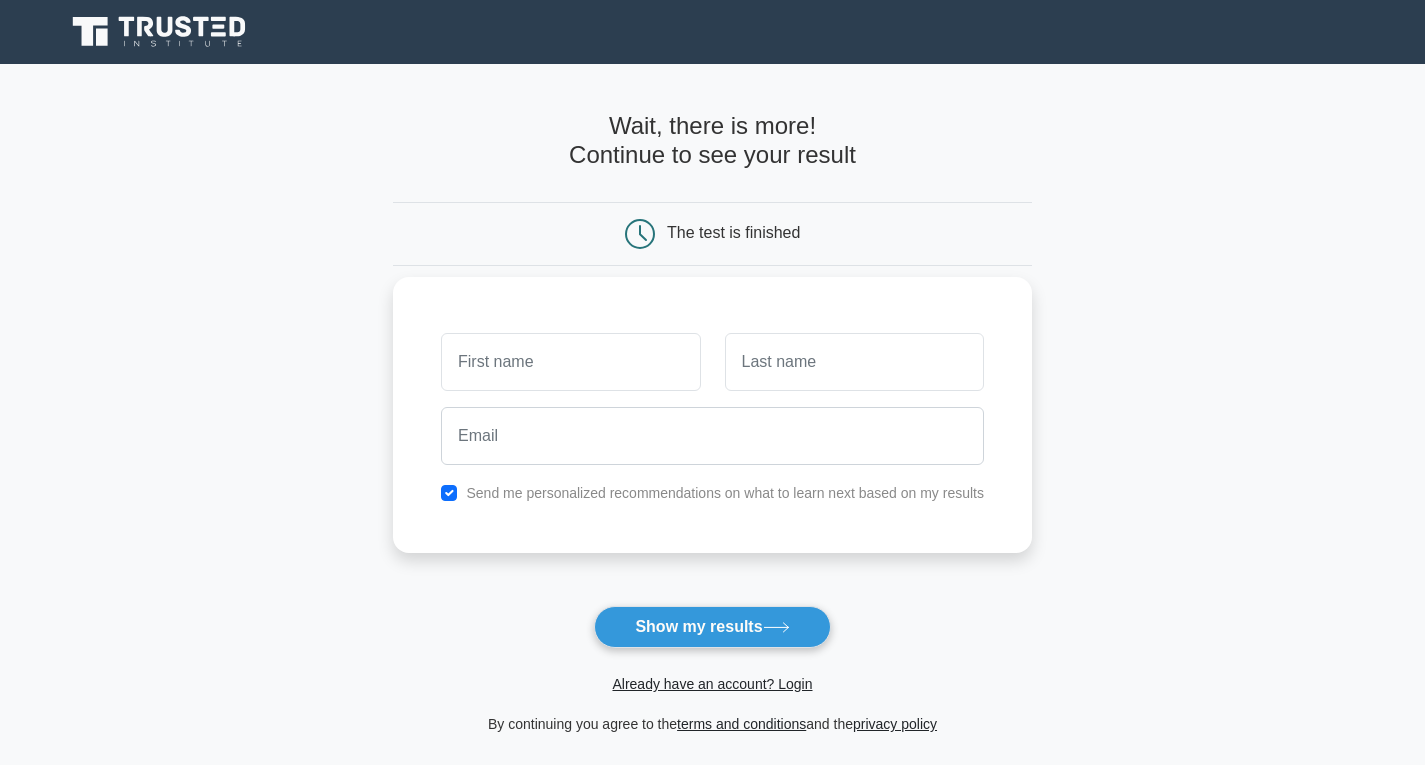 scroll, scrollTop: 0, scrollLeft: 0, axis: both 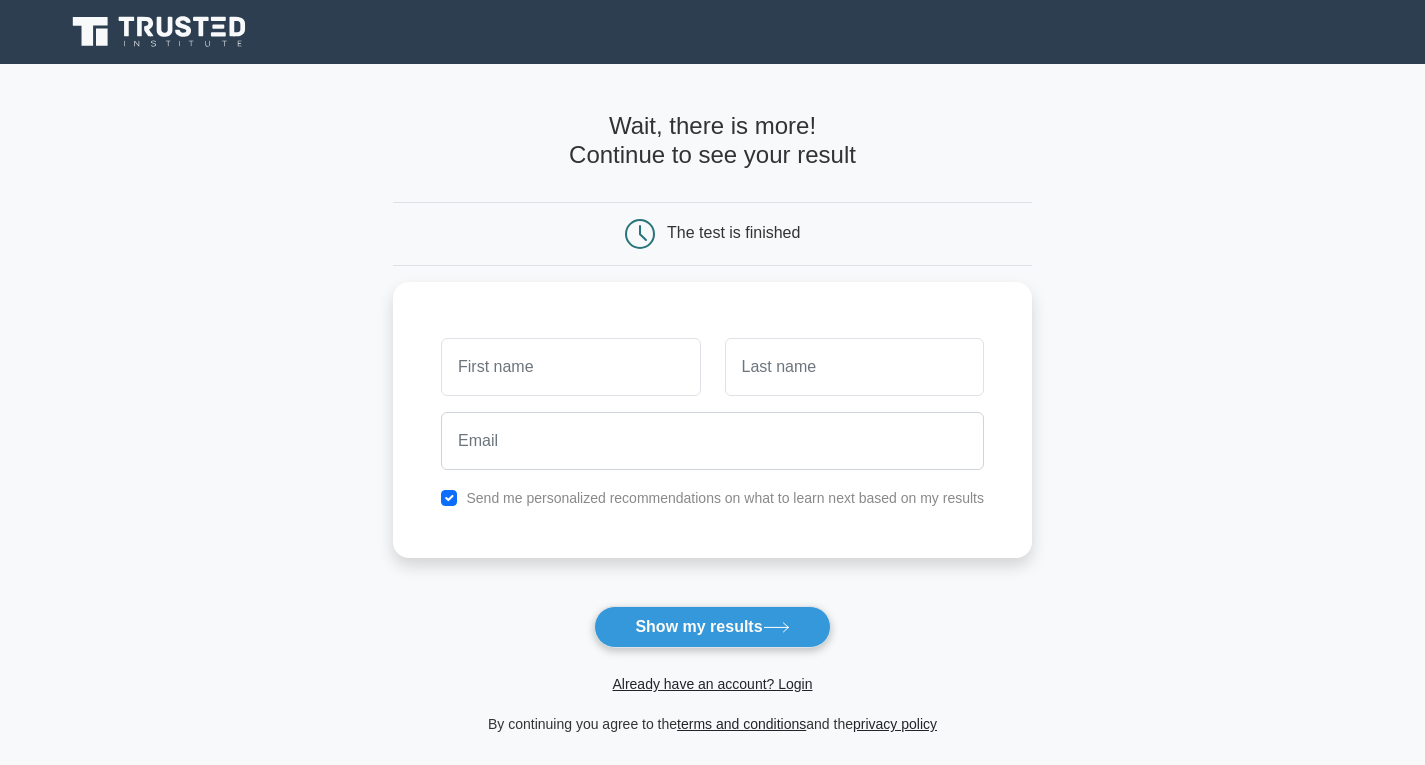 click at bounding box center [161, 32] 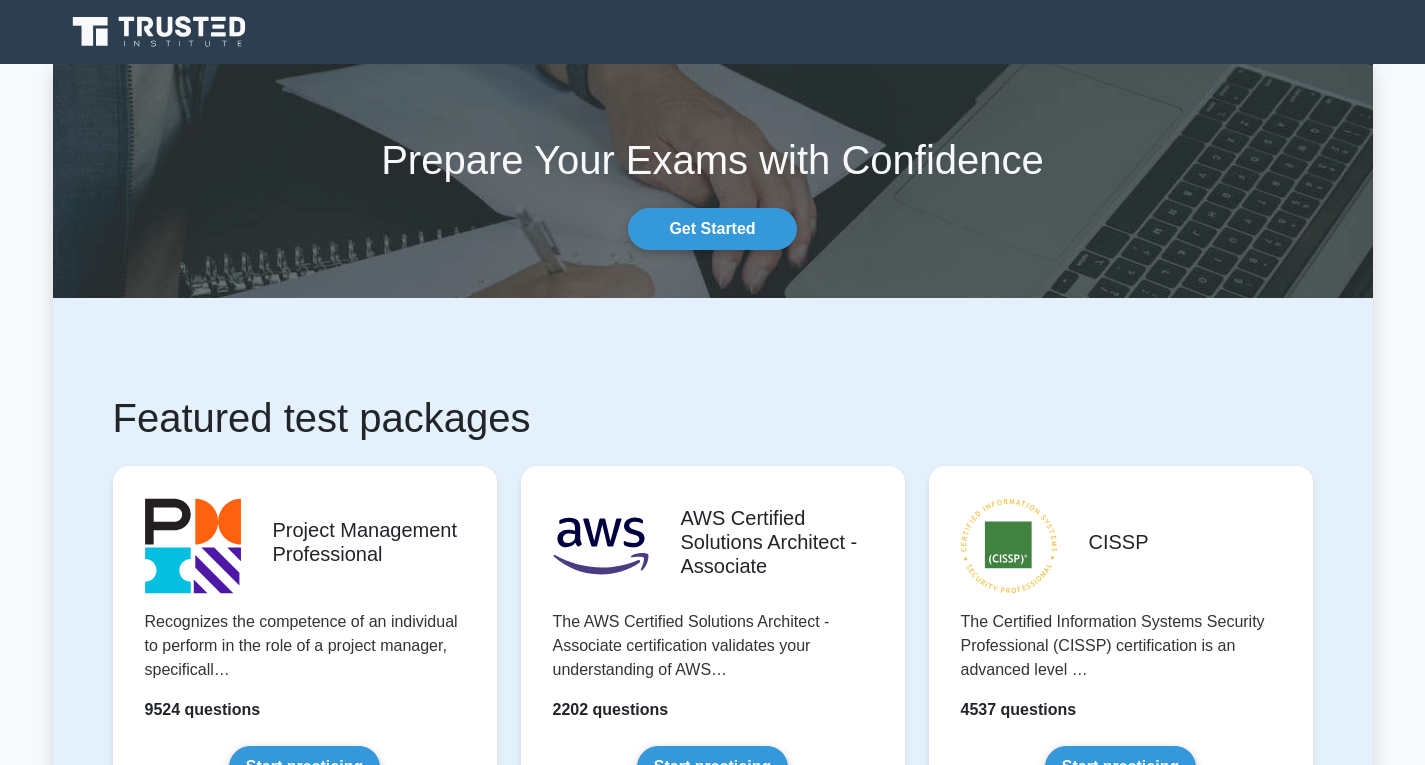 scroll, scrollTop: 0, scrollLeft: 0, axis: both 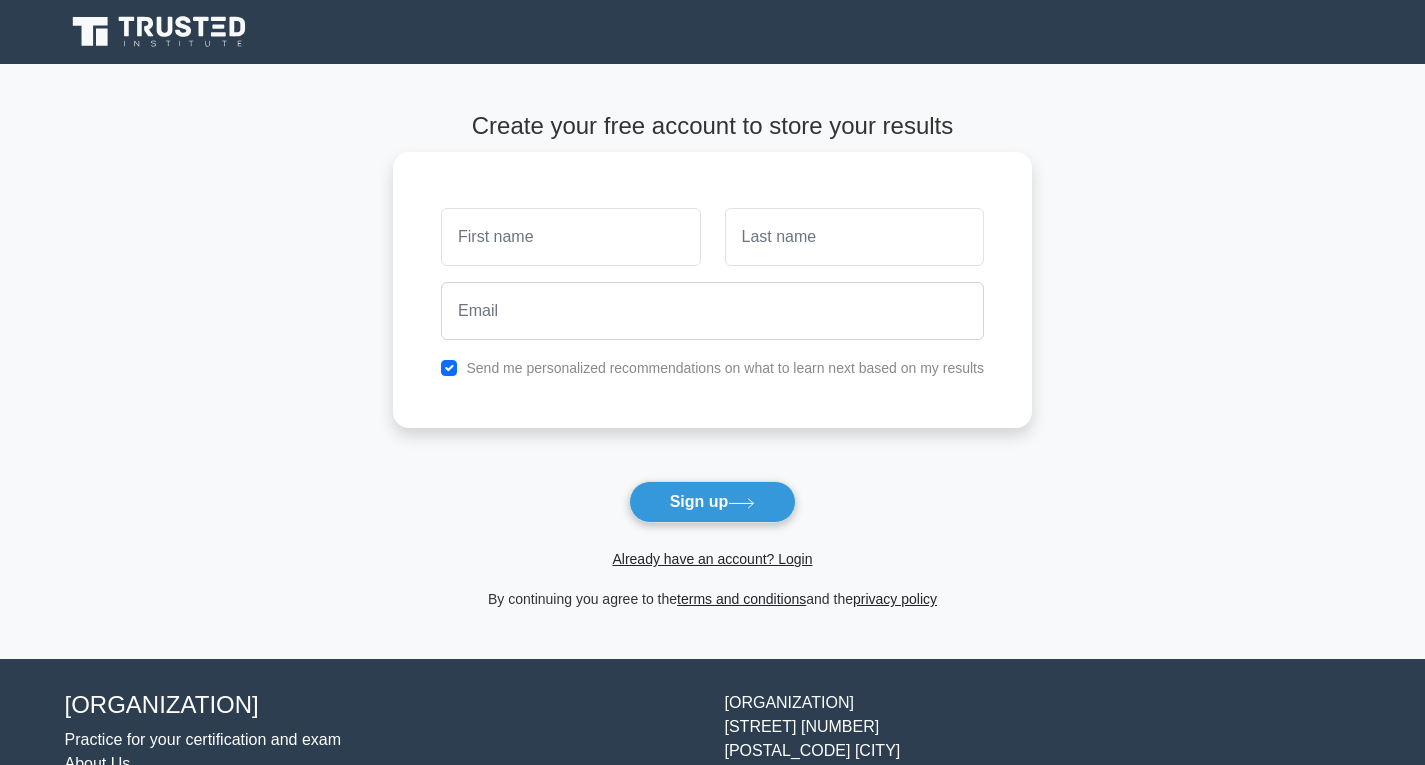 click at bounding box center [570, 237] 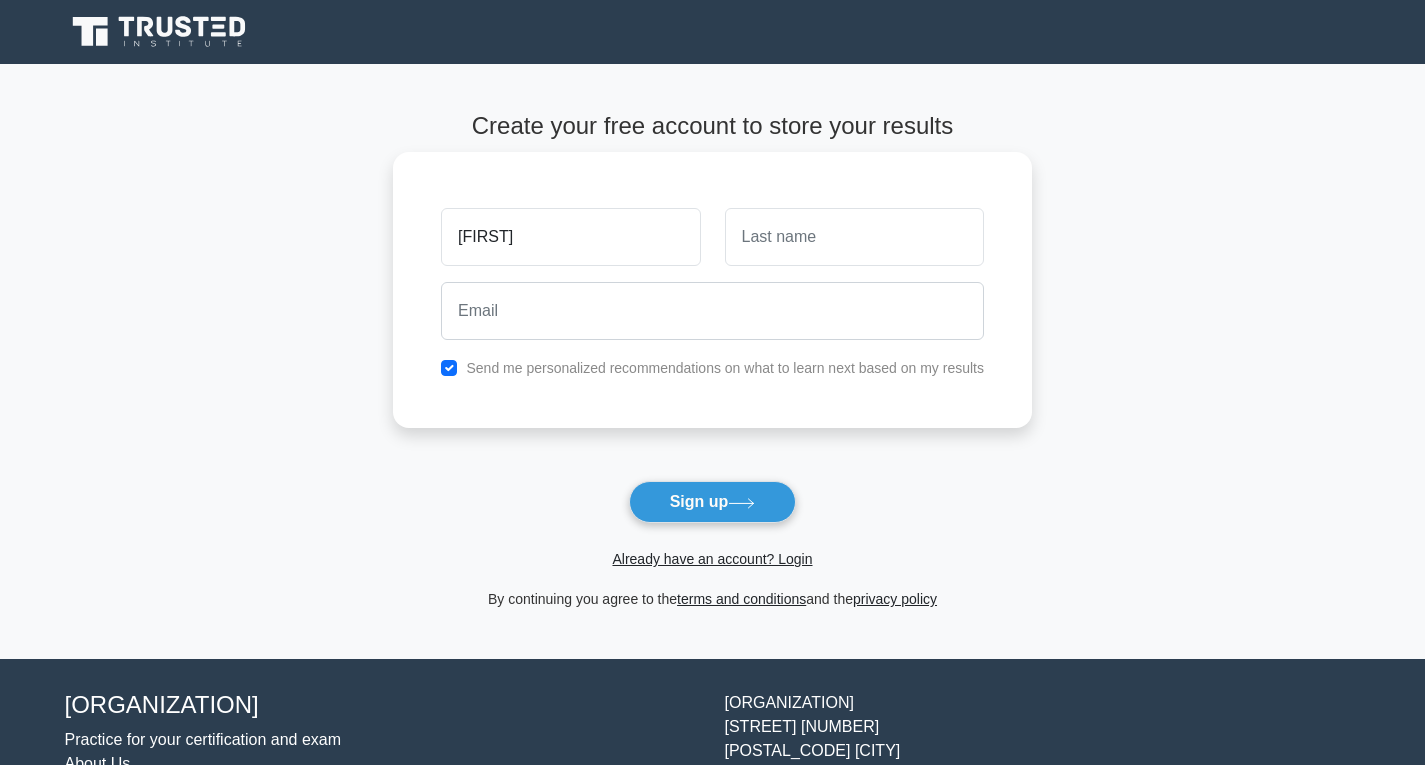 type on "[FIRST]" 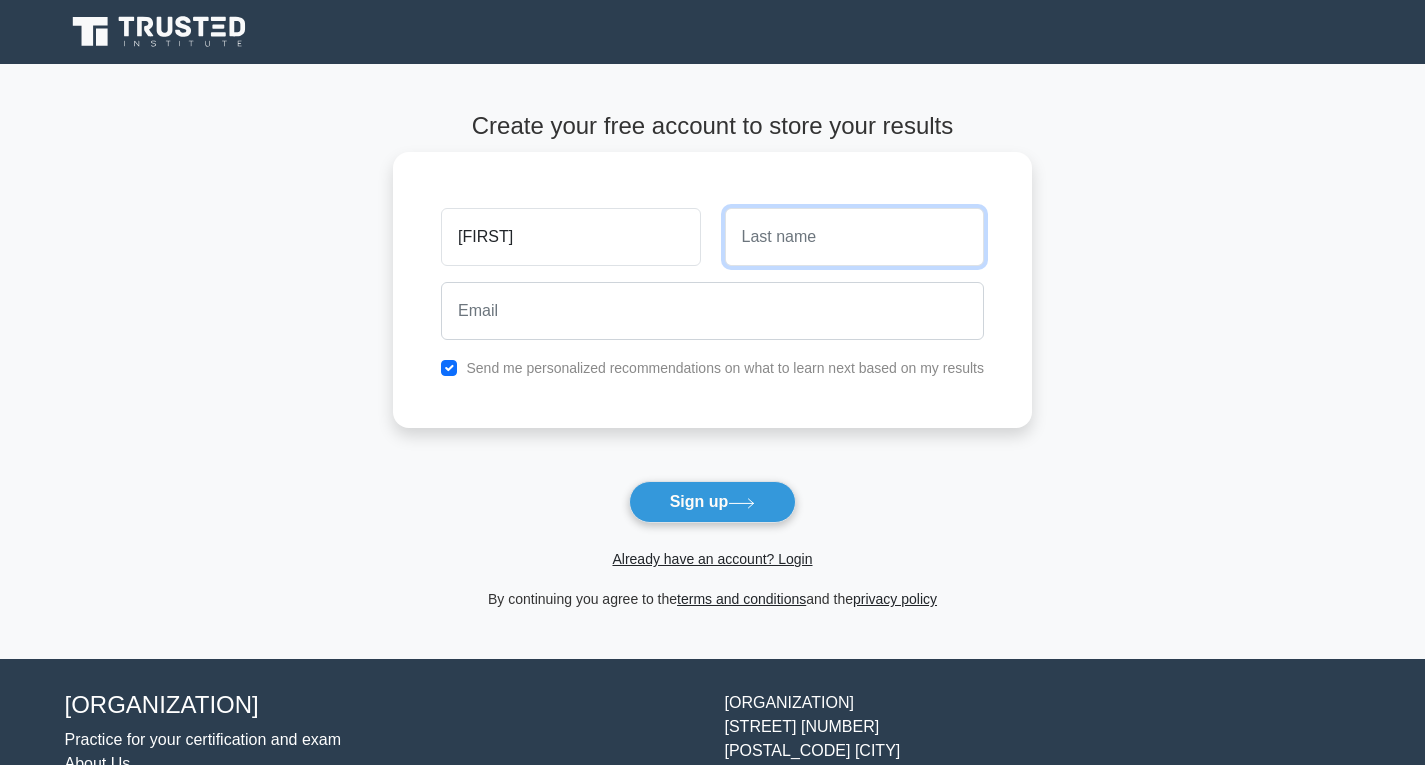 click at bounding box center (854, 237) 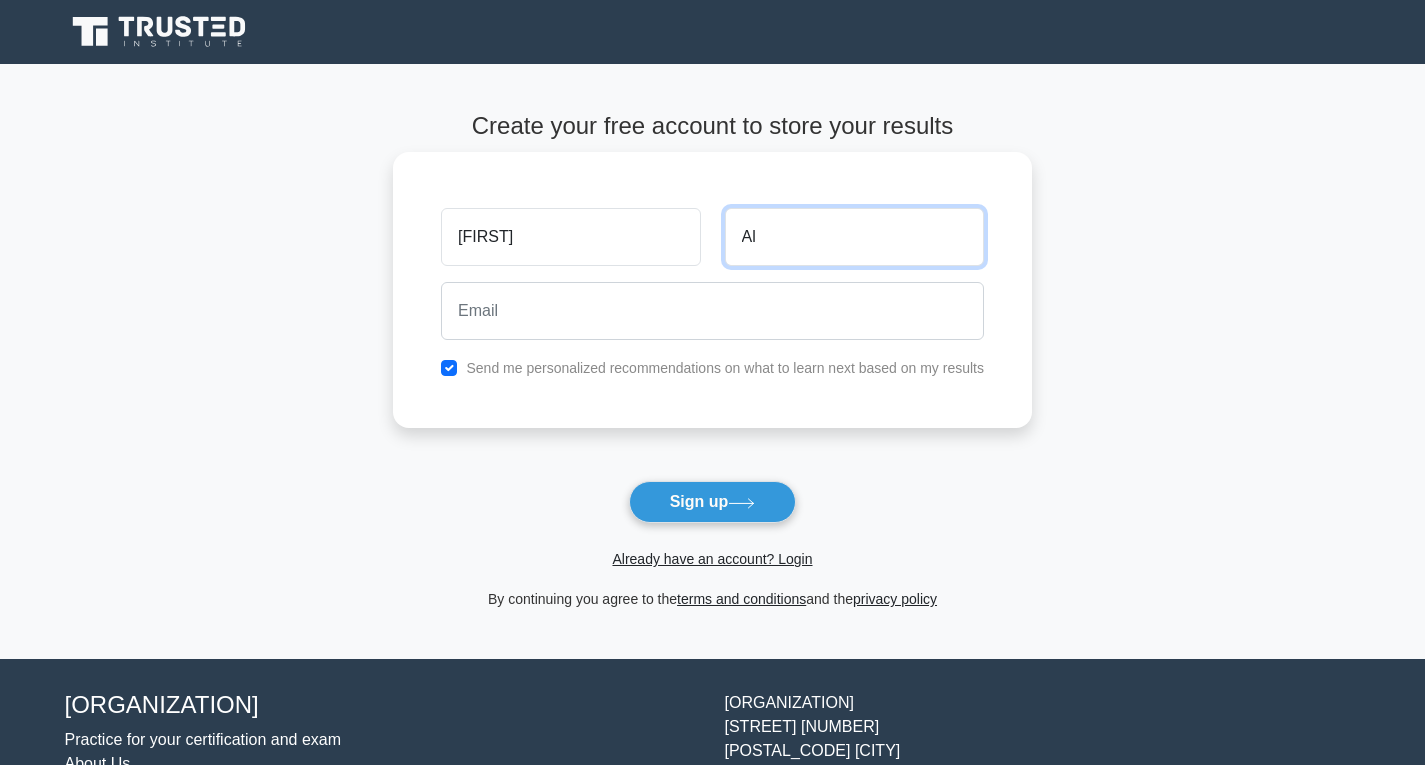 type on "Al" 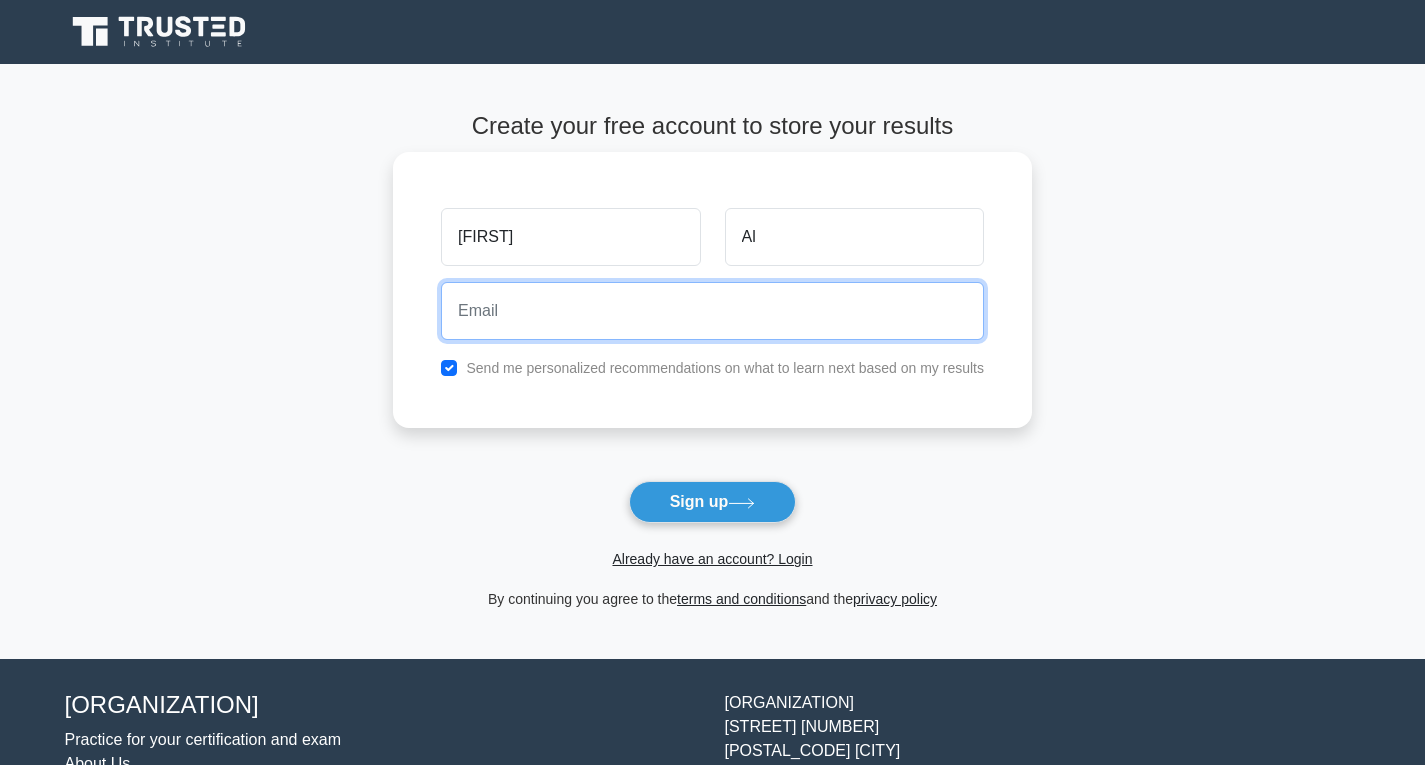 click at bounding box center [712, 311] 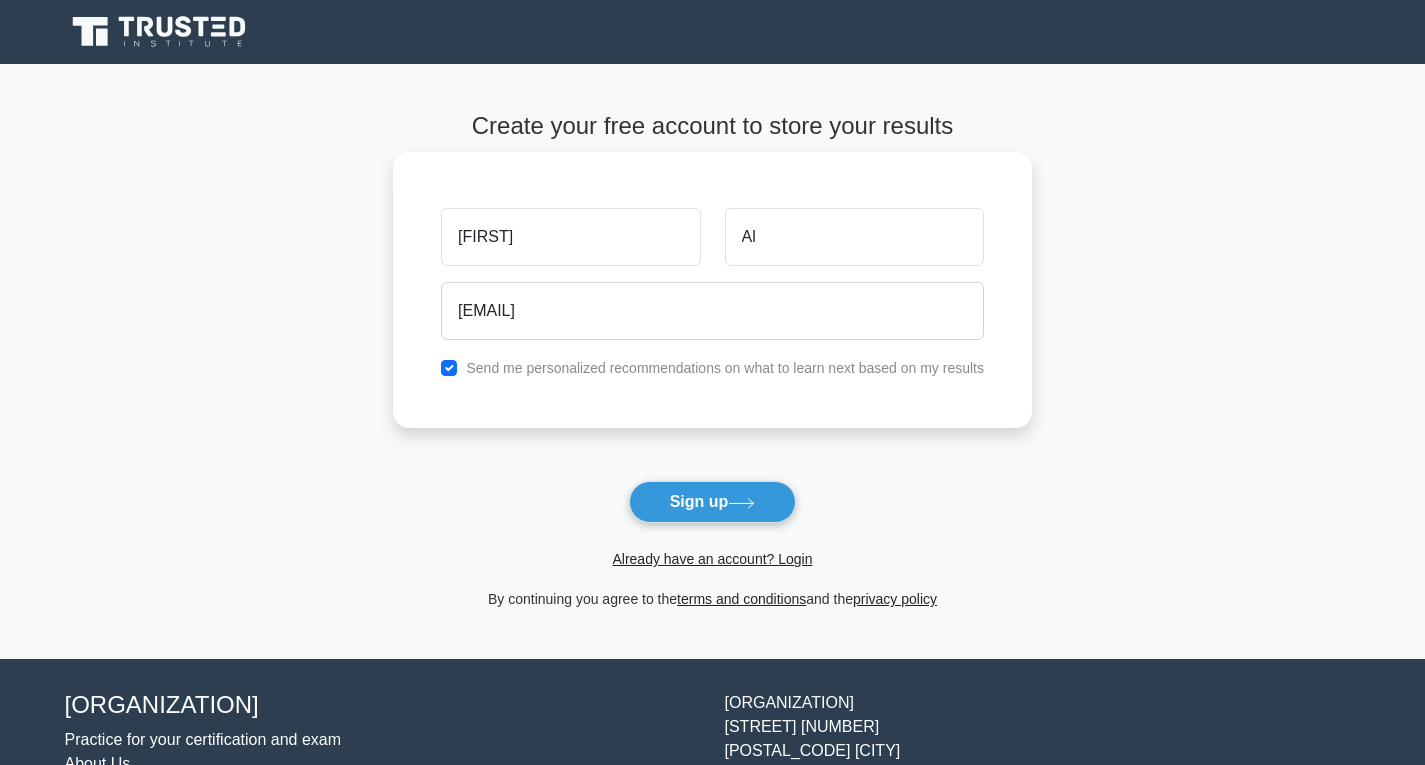 click on "Send me personalized recommendations on what to learn next based on my results" at bounding box center [725, 368] 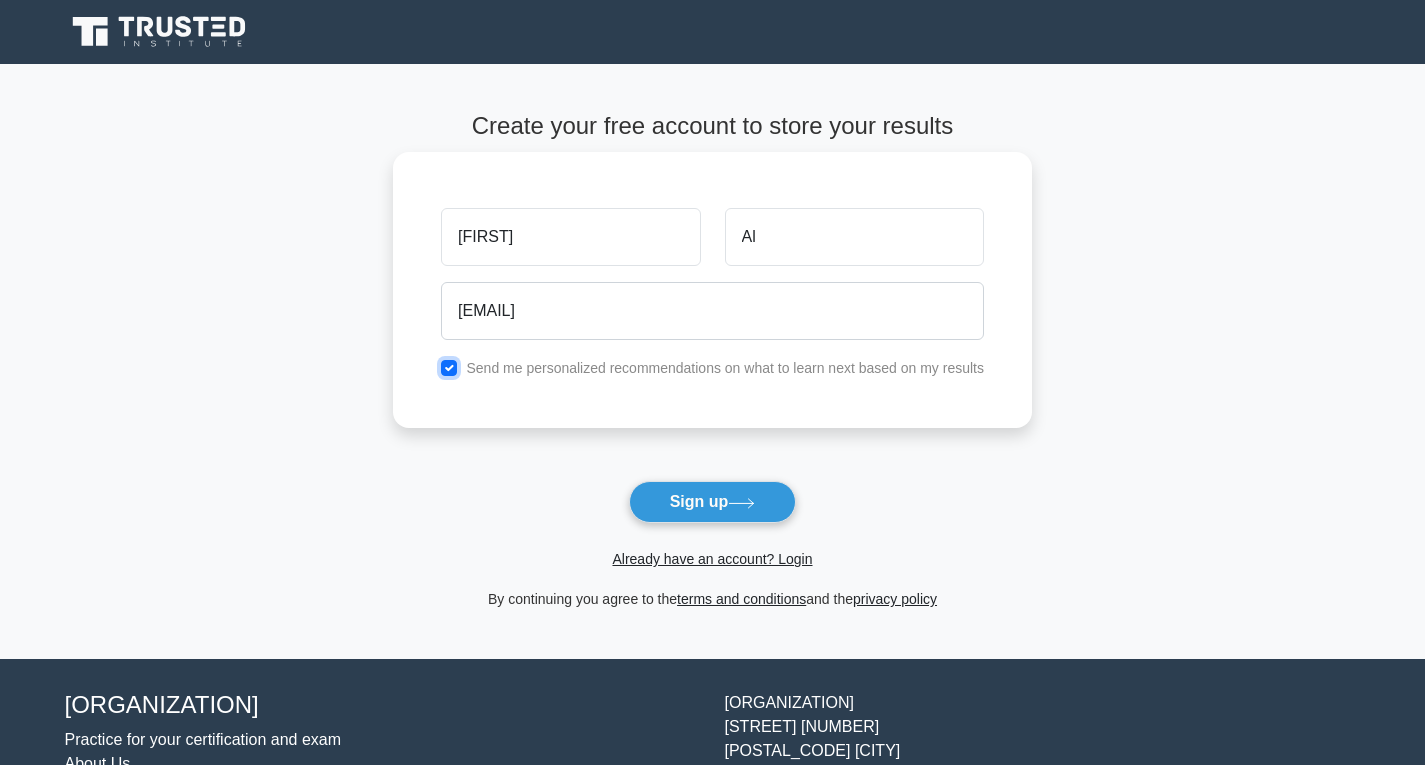 click at bounding box center [449, 368] 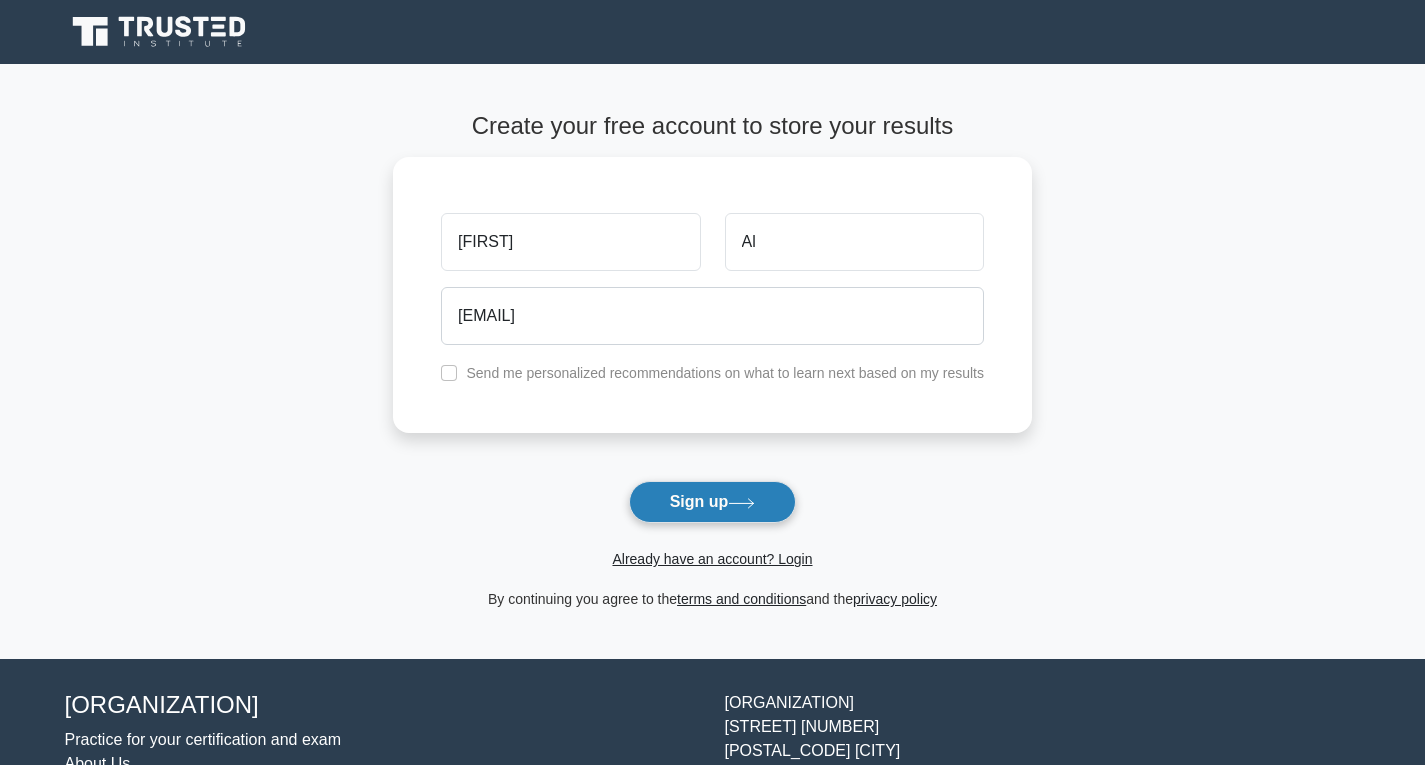click on "Sign up" at bounding box center (713, 502) 